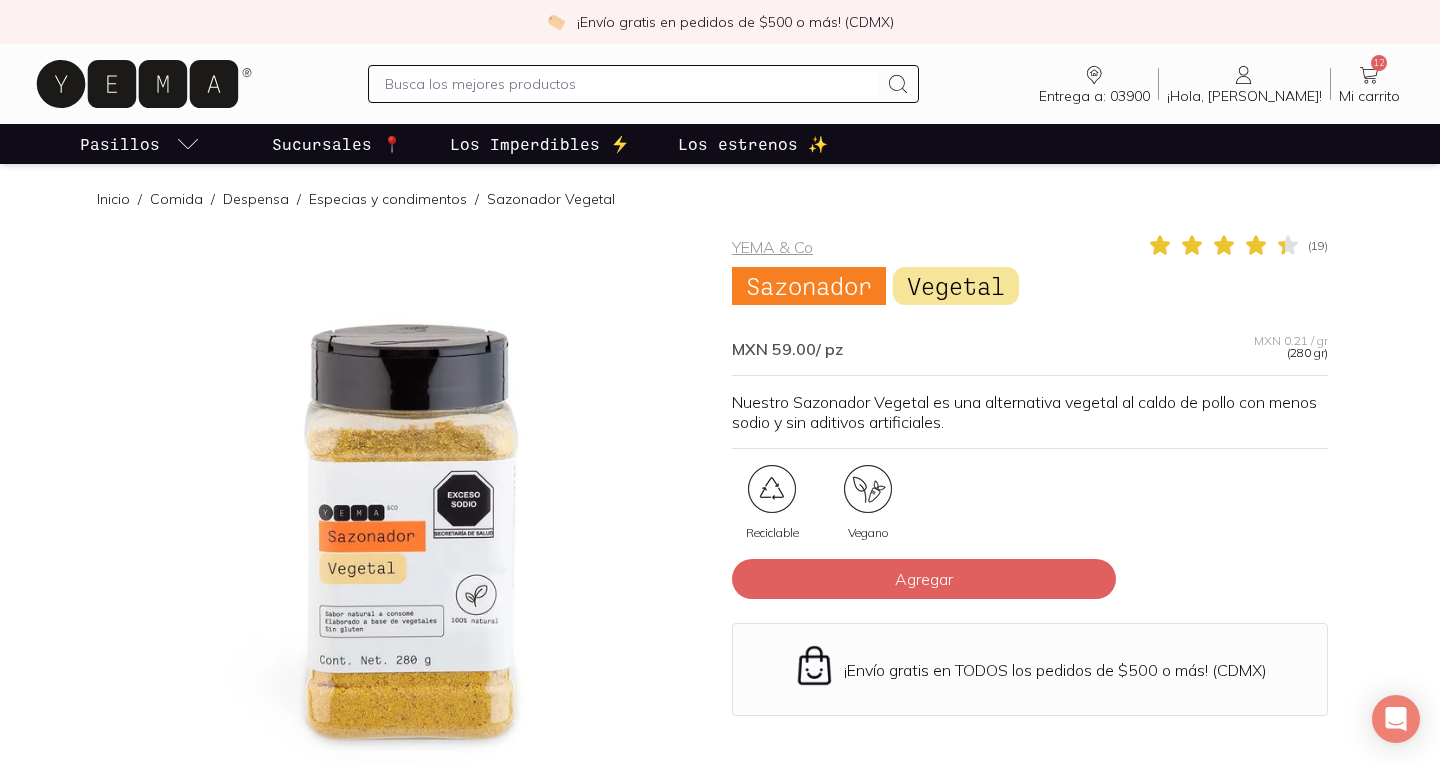 click on "Los Imperdibles ⚡️" at bounding box center (540, 144) 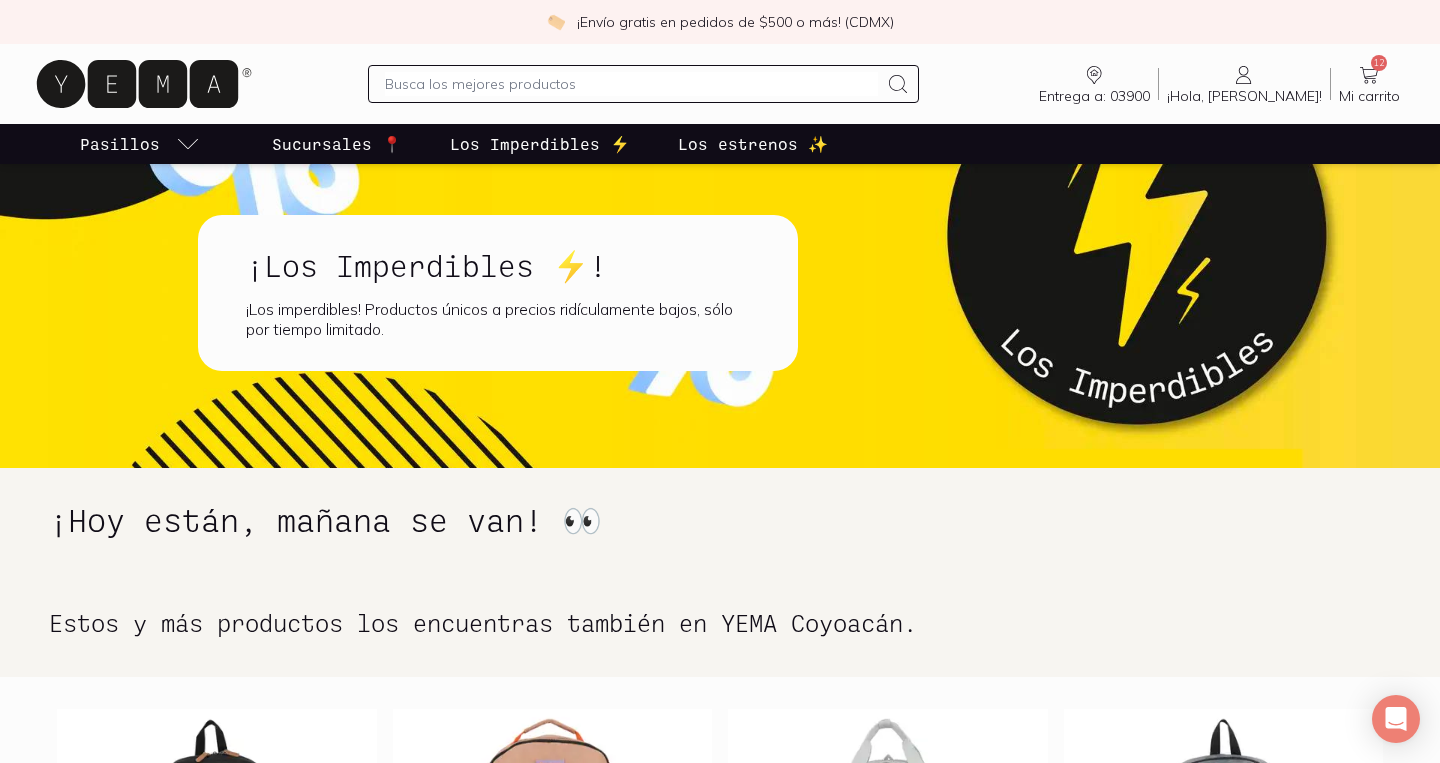 scroll, scrollTop: 41, scrollLeft: 0, axis: vertical 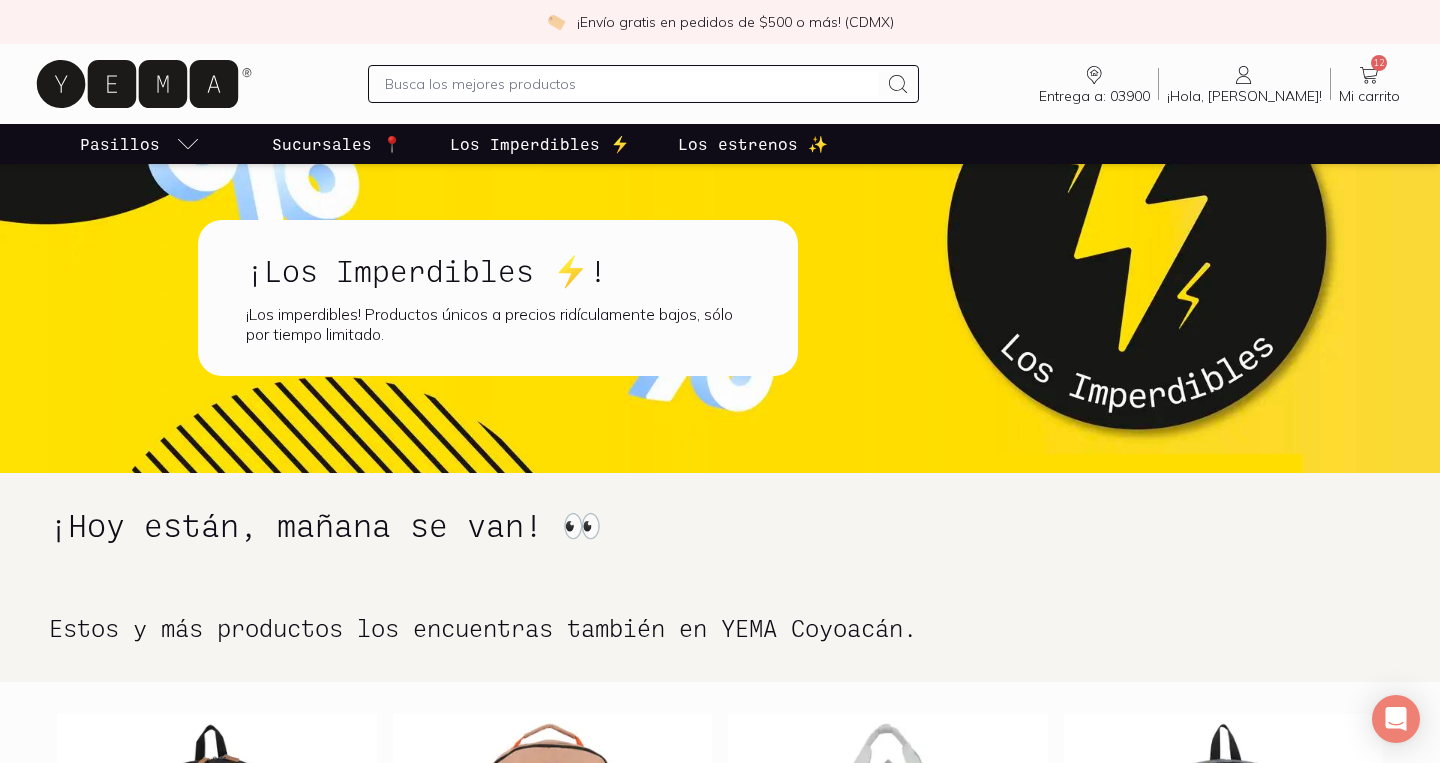 click on "Los estrenos ✨" at bounding box center [753, 144] 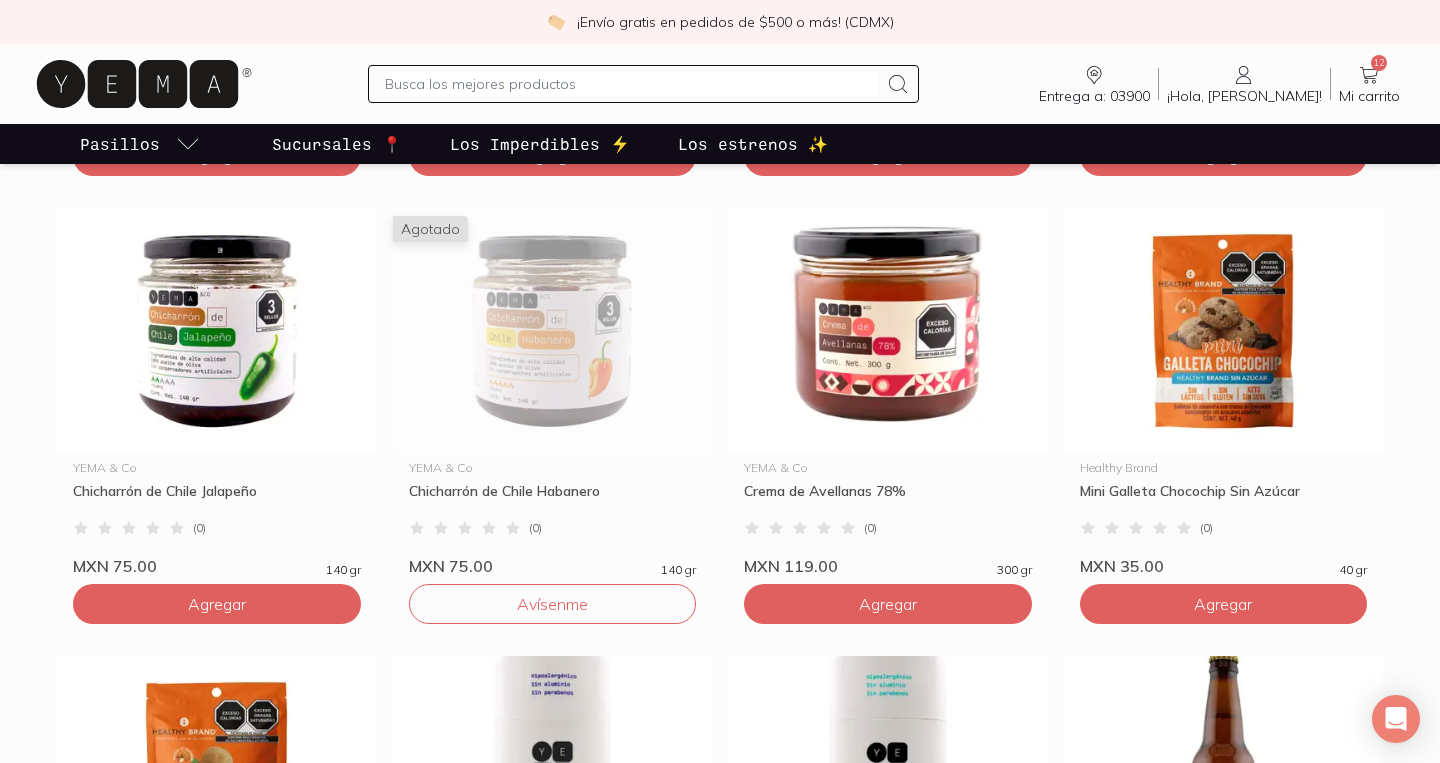 scroll, scrollTop: 1287, scrollLeft: 0, axis: vertical 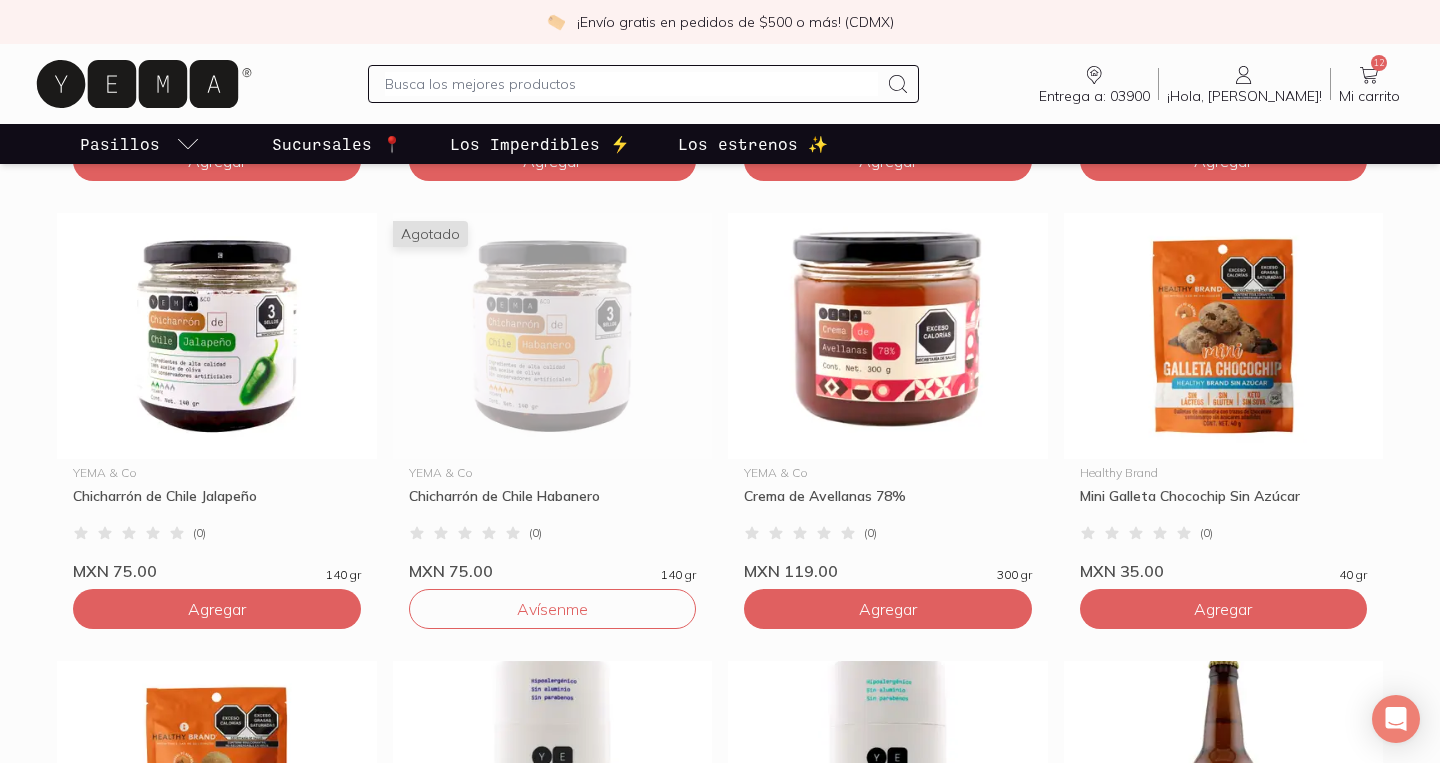 click 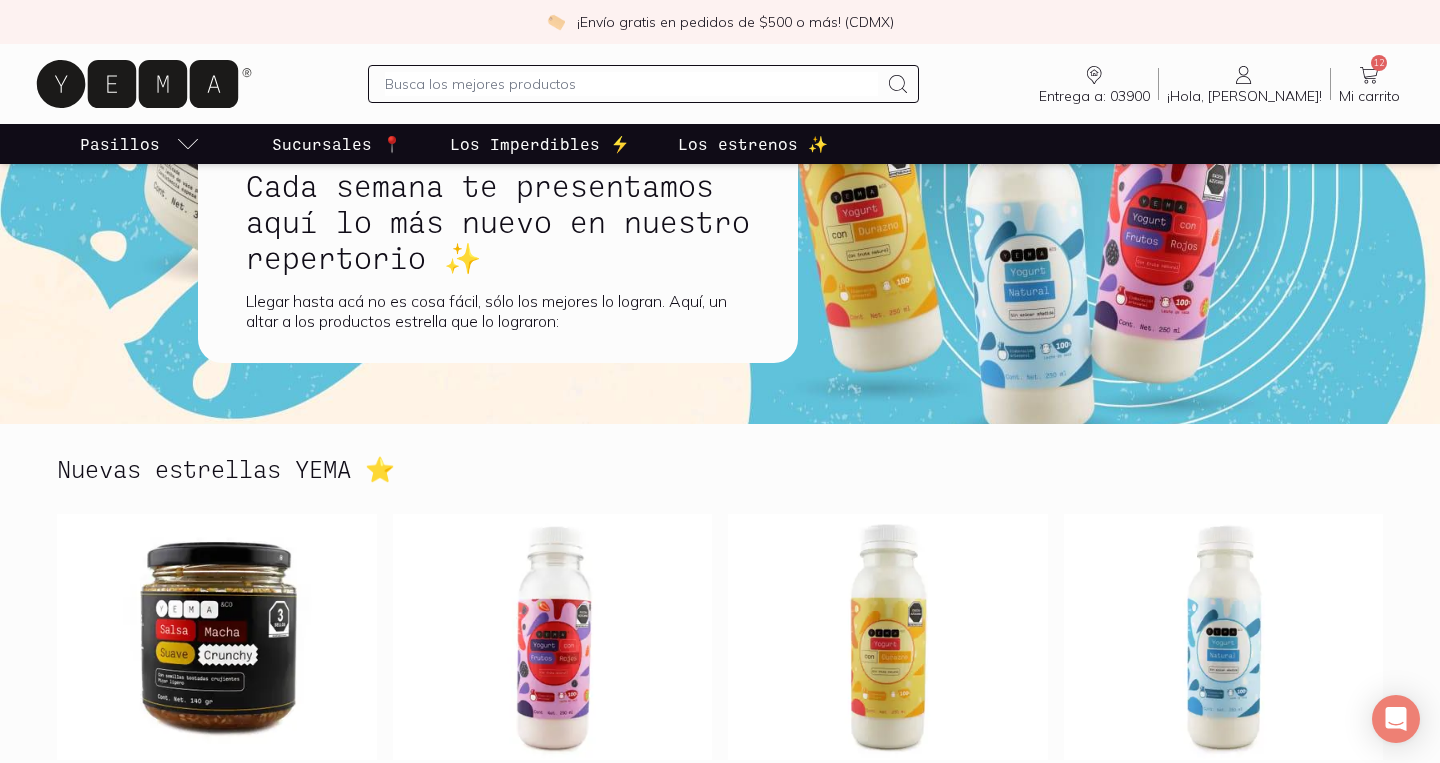 click 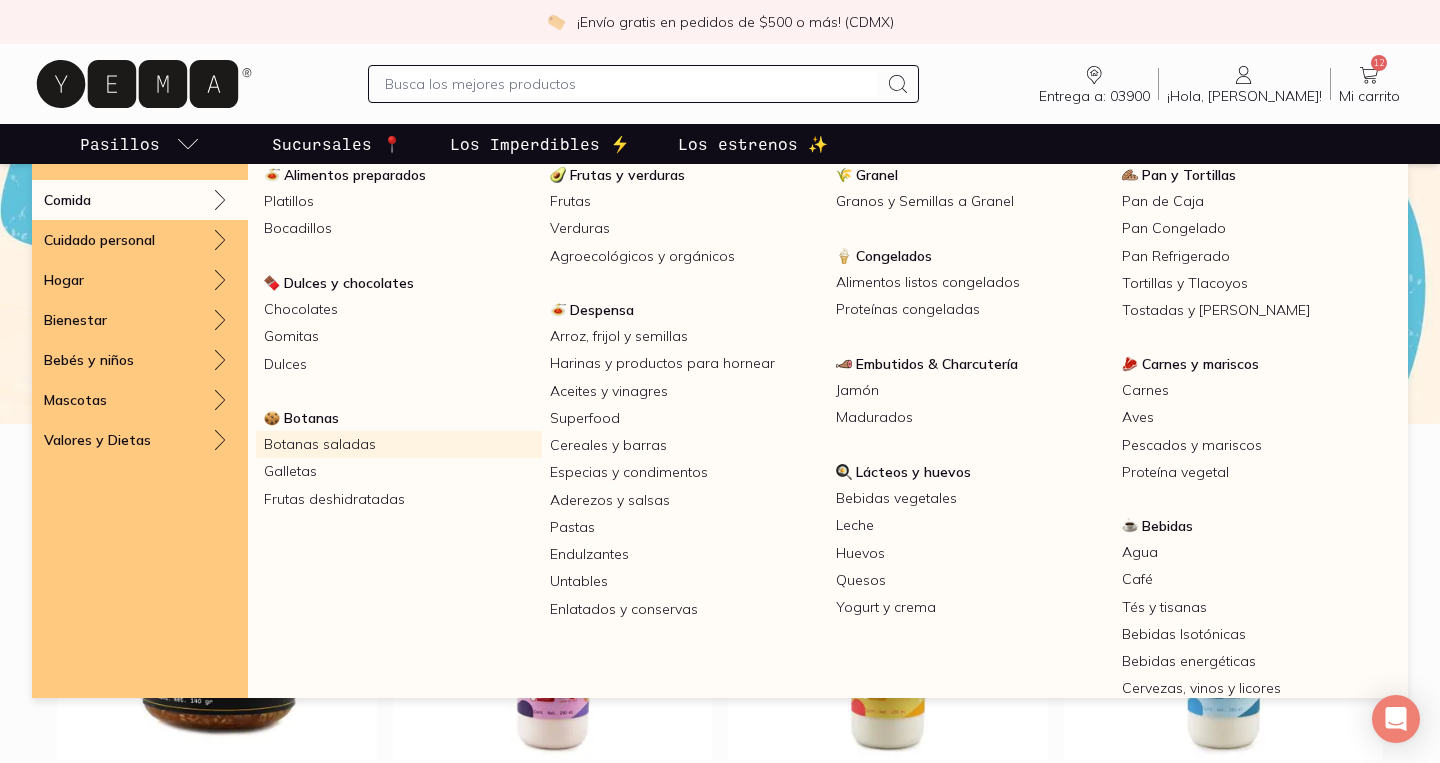 scroll, scrollTop: 0, scrollLeft: 0, axis: both 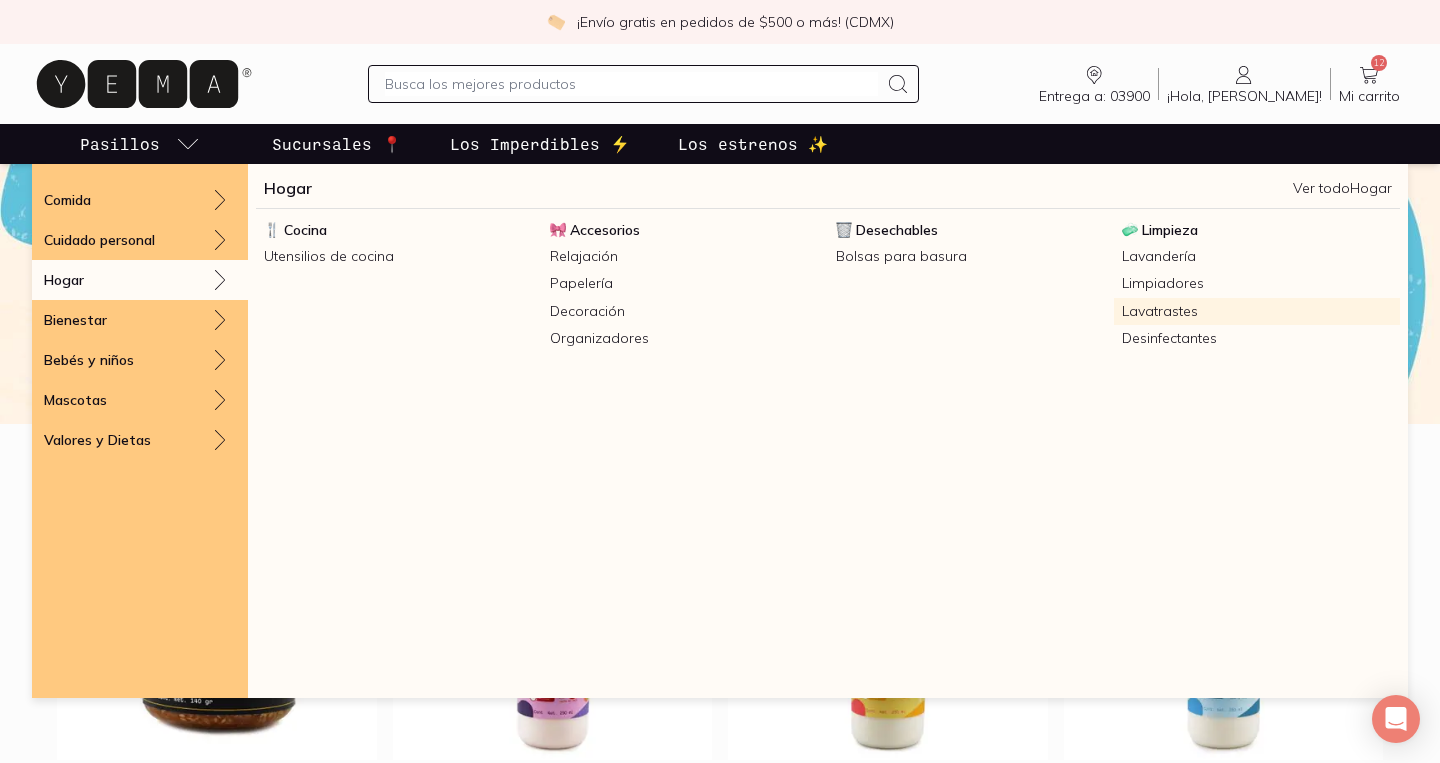 click on "Lavatrastes" at bounding box center [1257, 311] 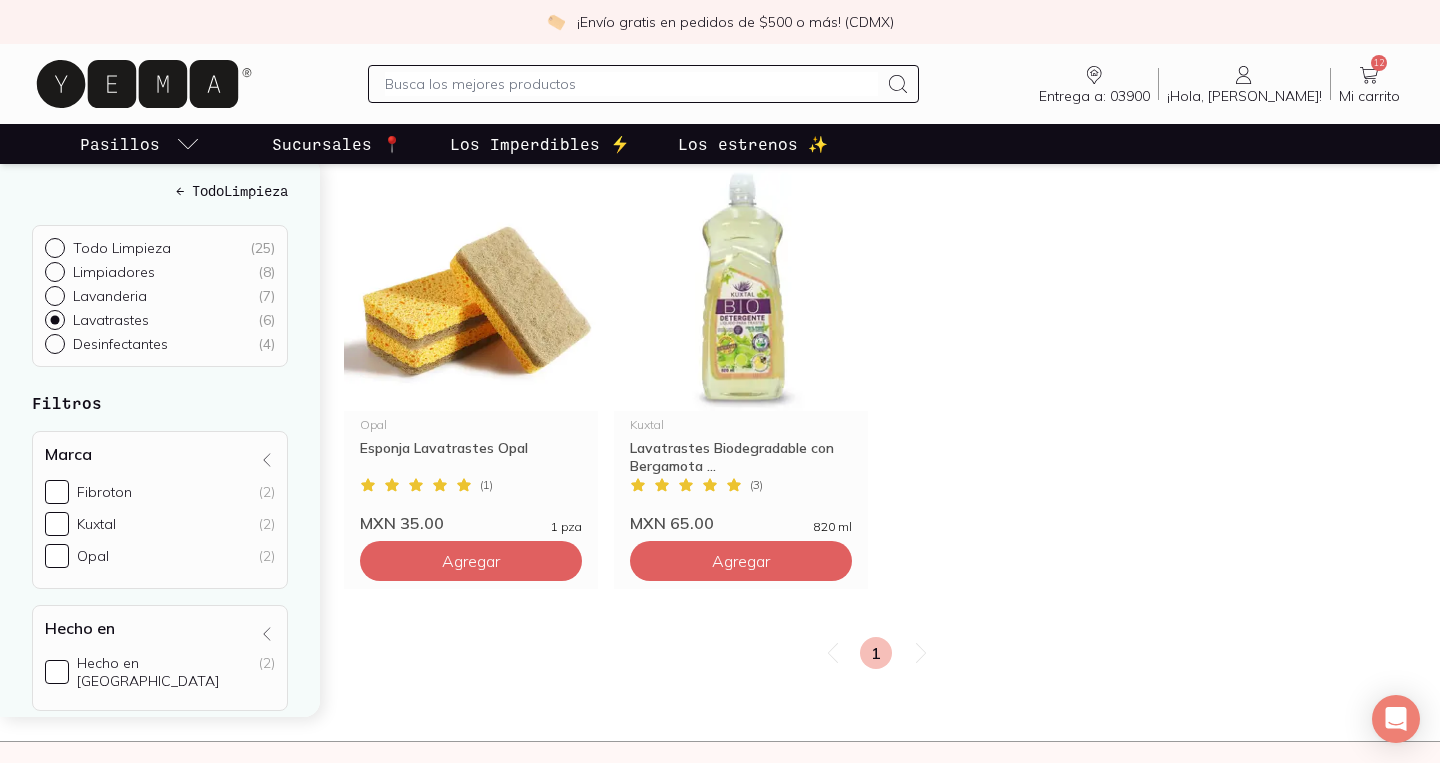 scroll, scrollTop: 715, scrollLeft: 0, axis: vertical 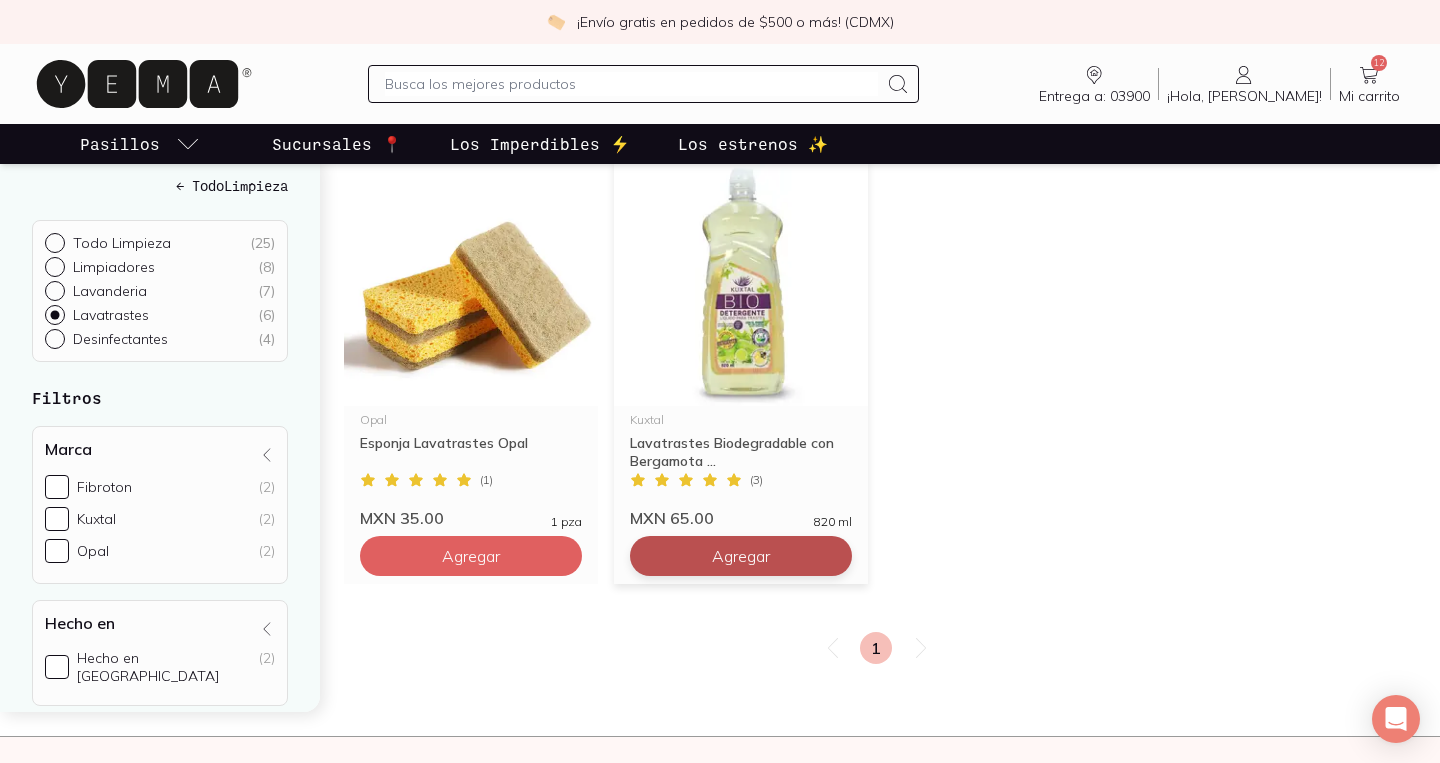 click on "Agregar" at bounding box center [471, 116] 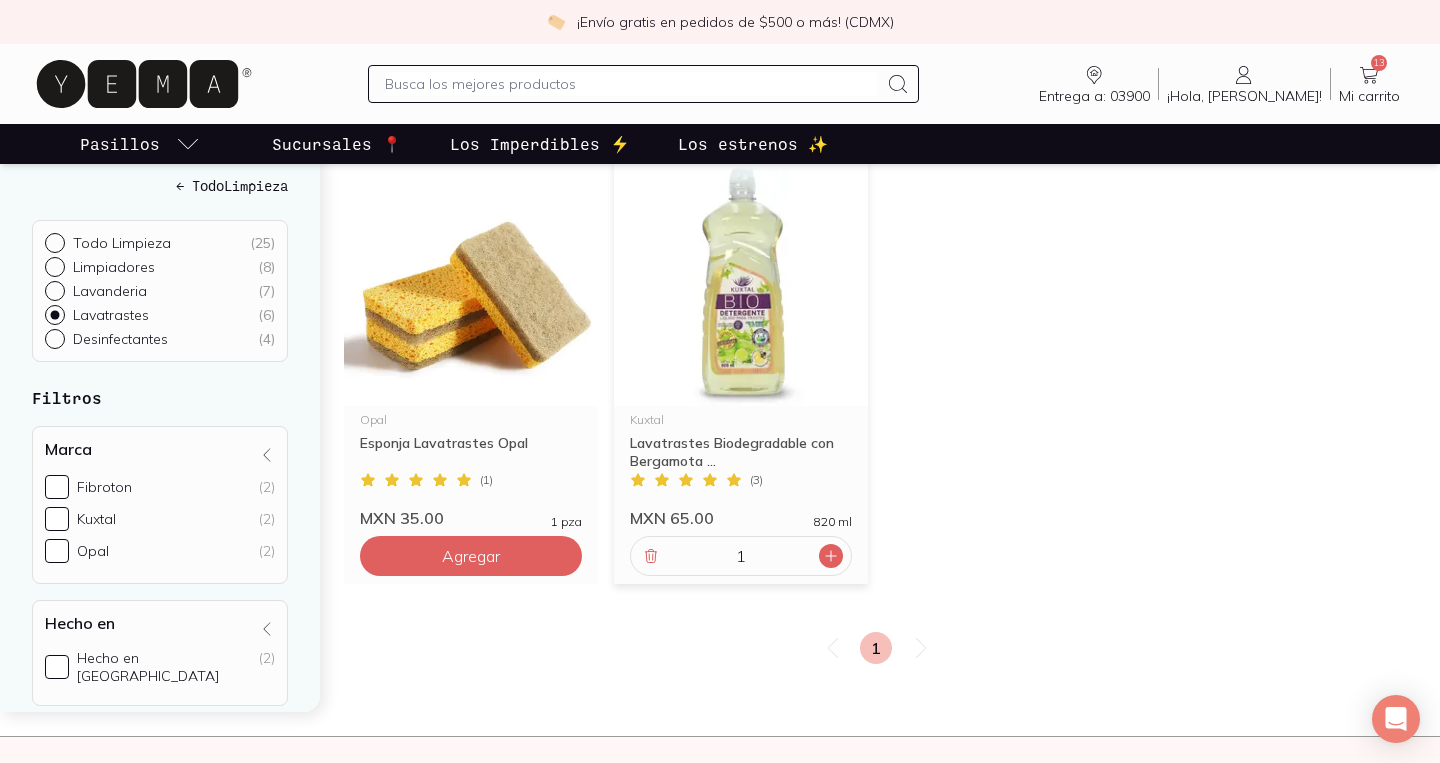click 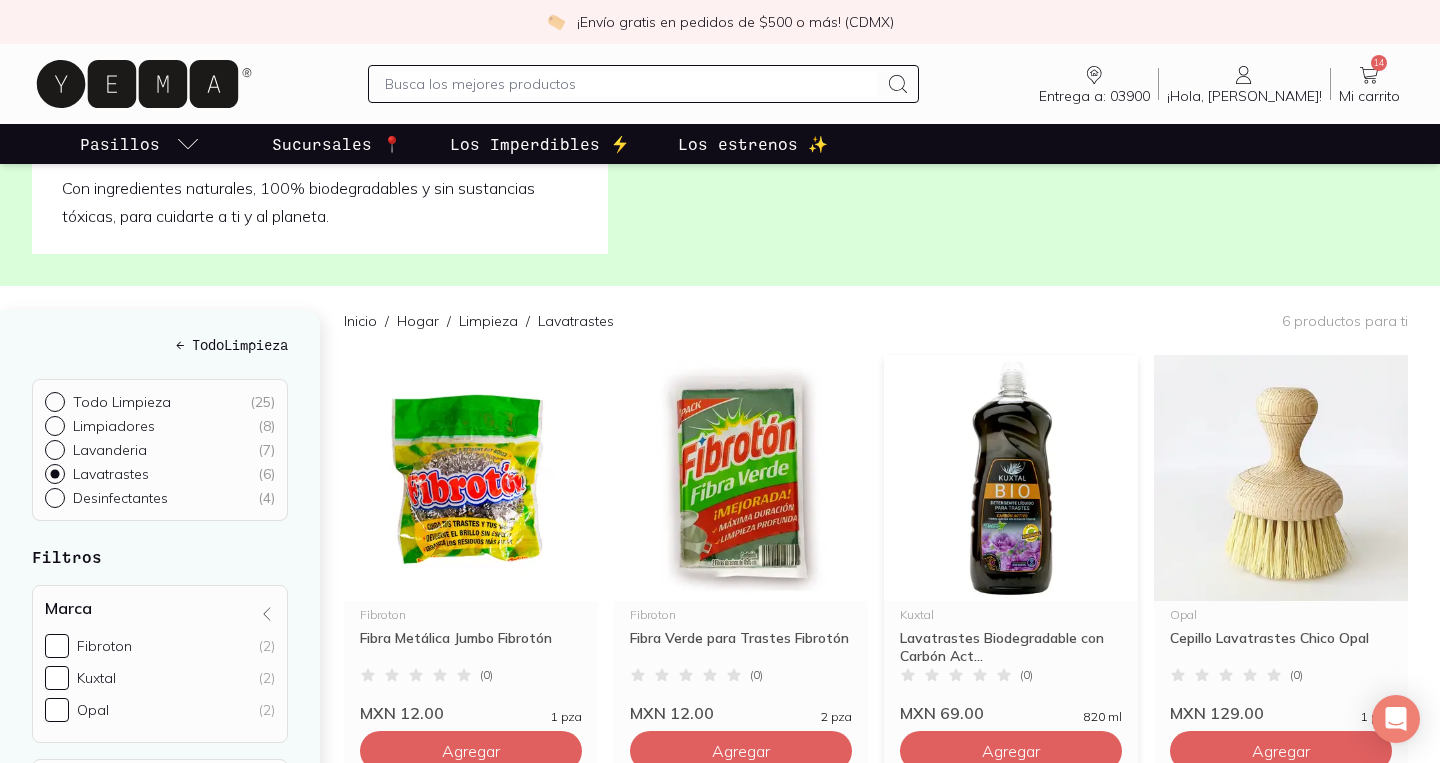 scroll, scrollTop: 0, scrollLeft: 0, axis: both 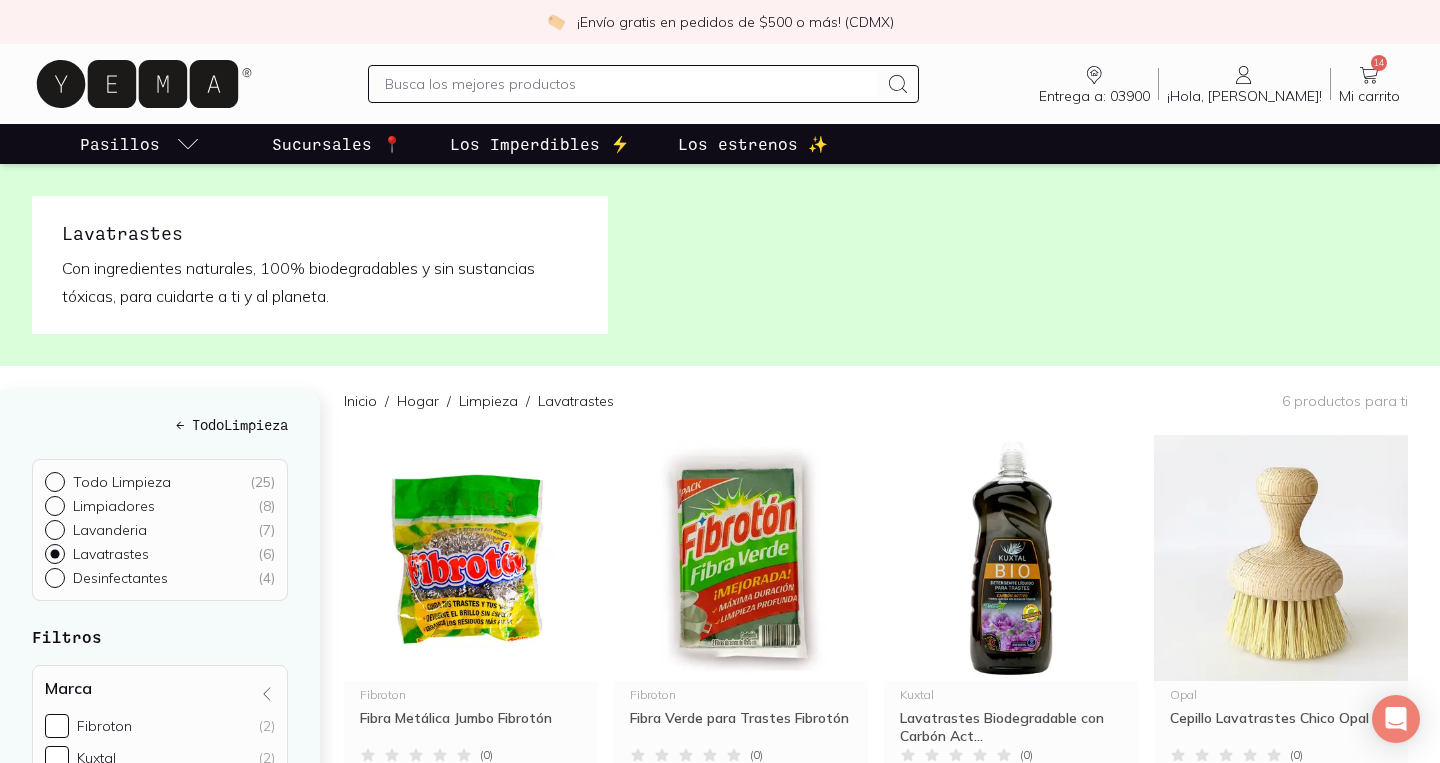 click on "Limpiadores ( 8 )" at bounding box center (53, 504) 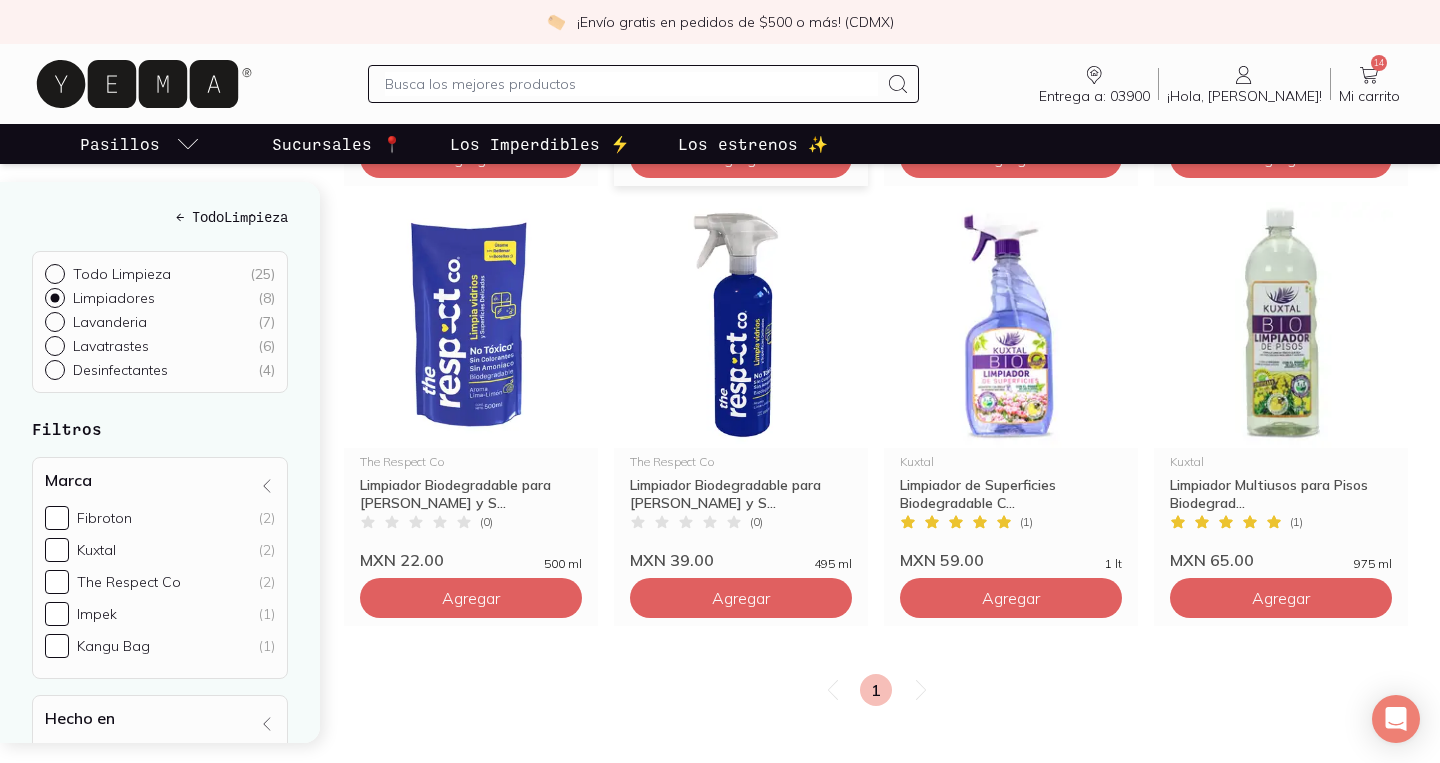 scroll, scrollTop: 622, scrollLeft: 0, axis: vertical 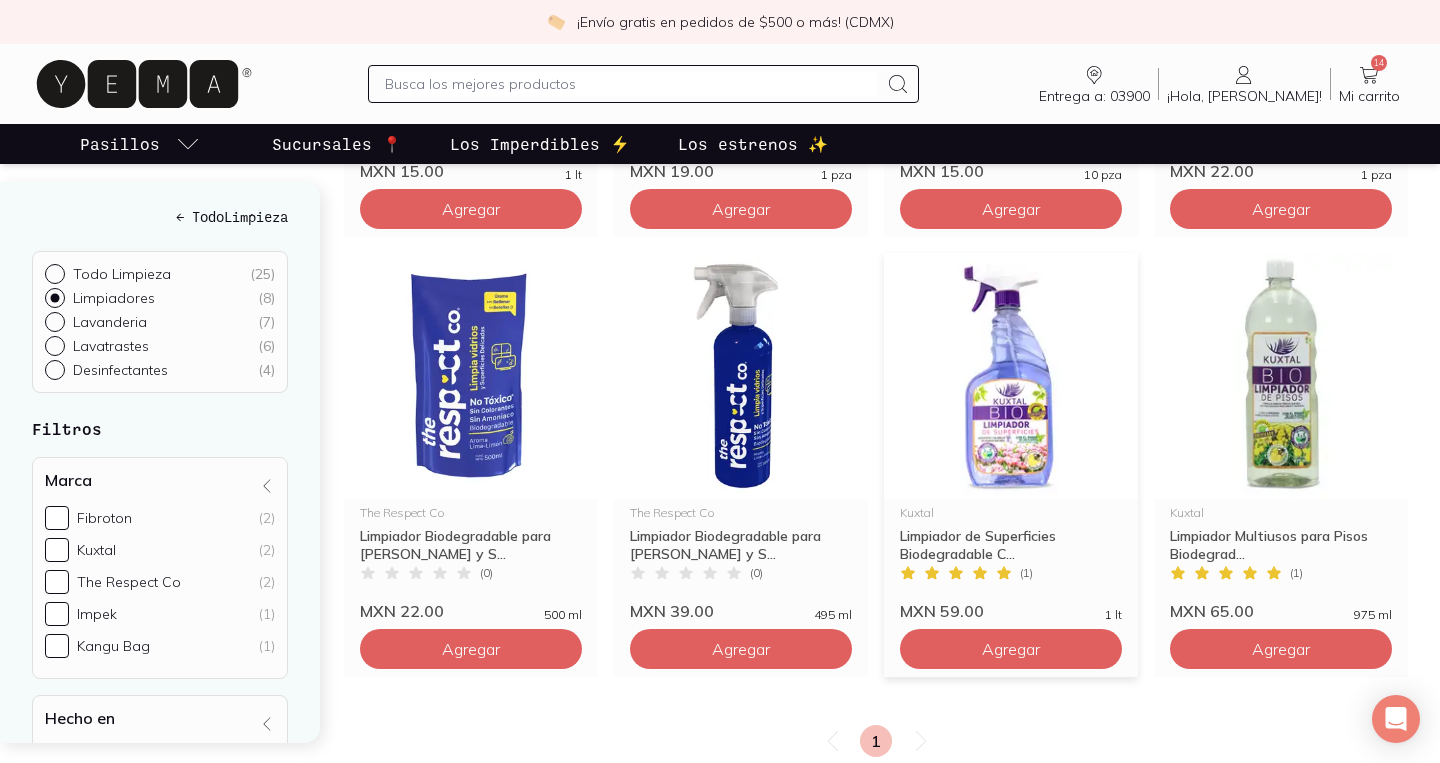 click at bounding box center [1011, 376] 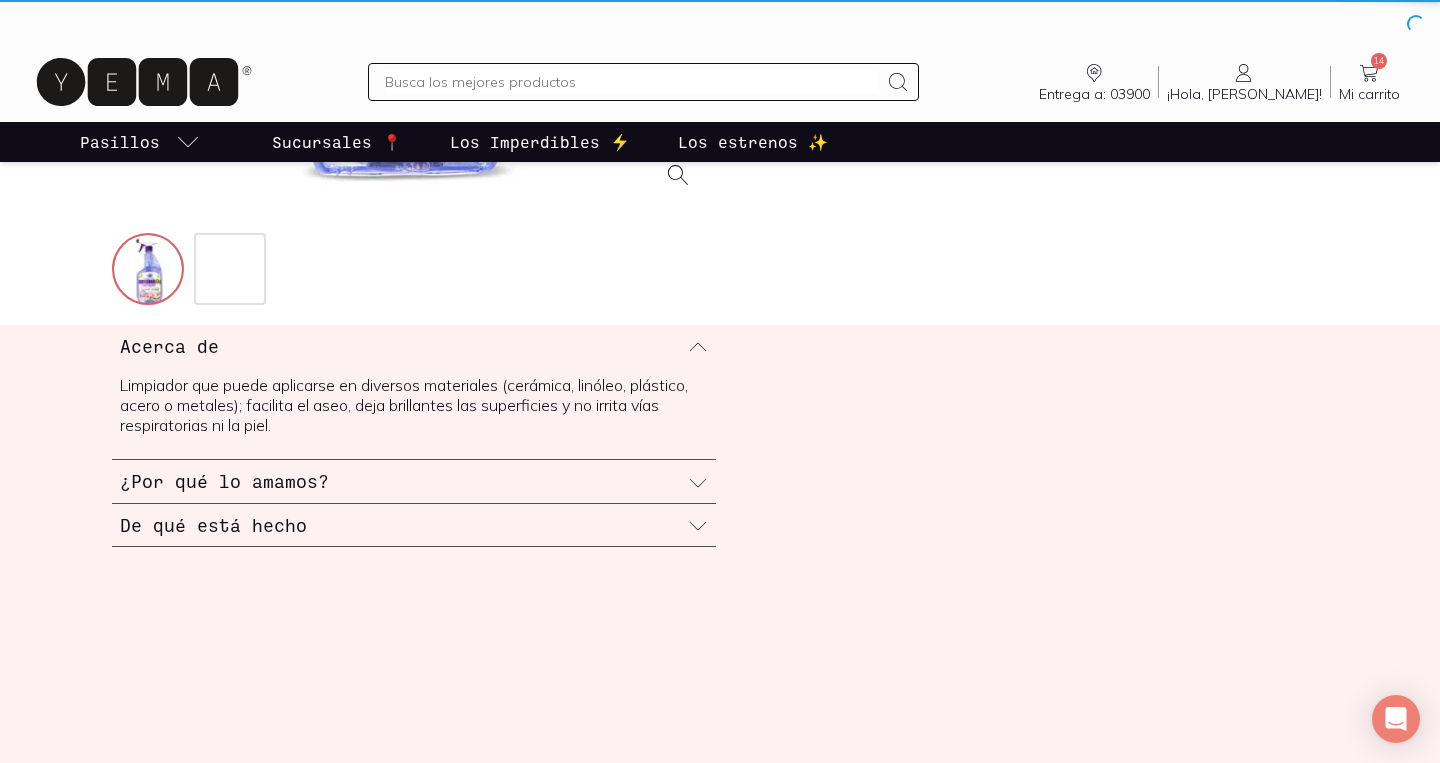 scroll, scrollTop: 0, scrollLeft: 0, axis: both 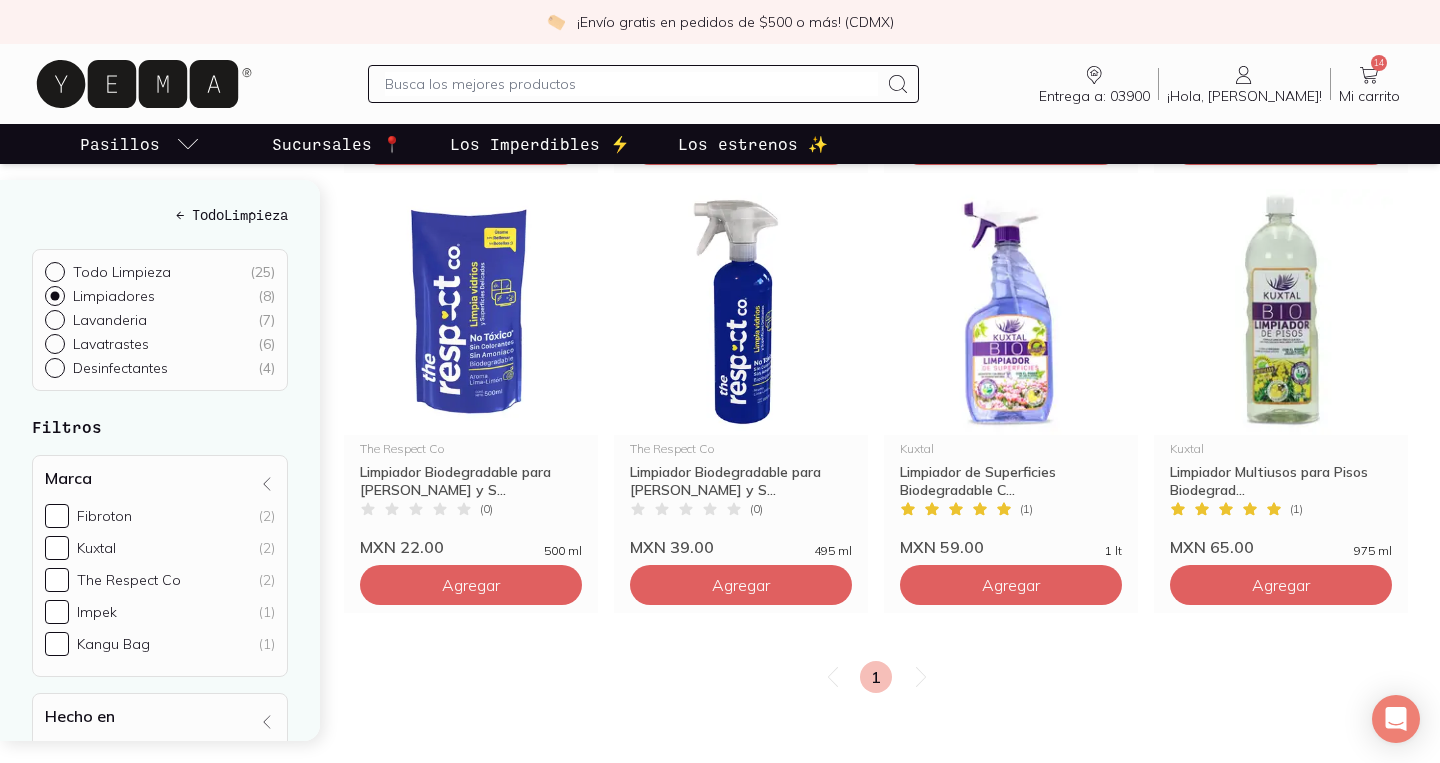 click on "Lavanderia ( 7 )" at bounding box center (53, 318) 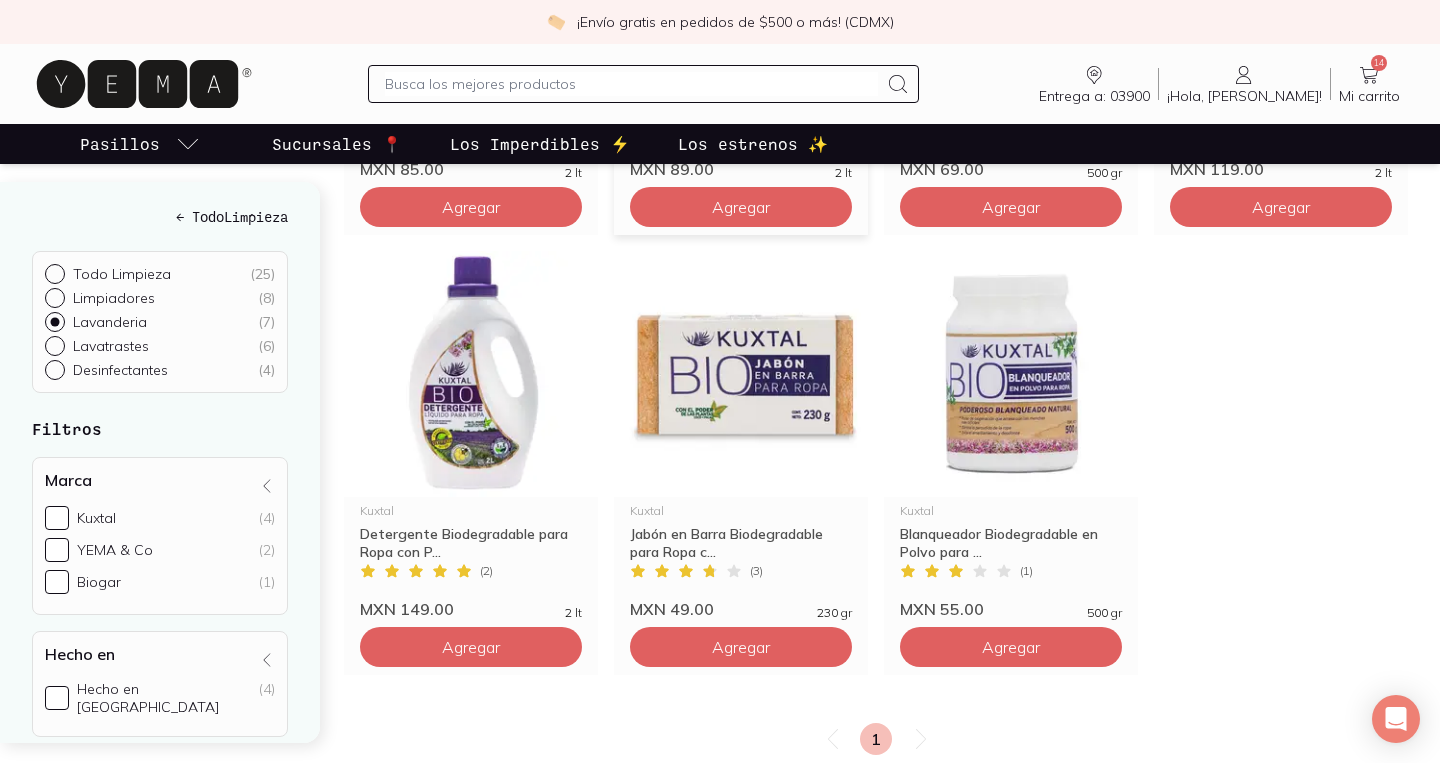 scroll, scrollTop: 625, scrollLeft: 0, axis: vertical 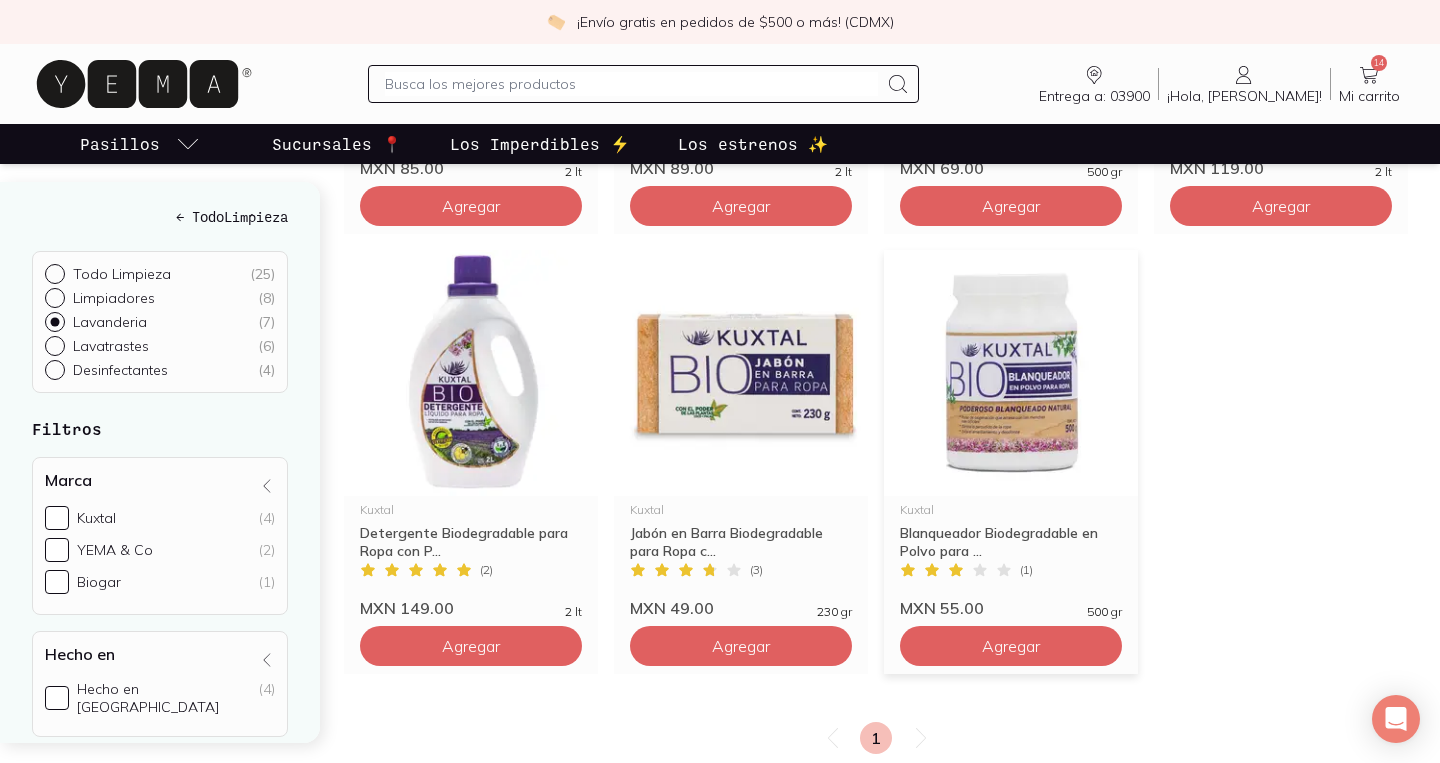click at bounding box center (1011, 373) 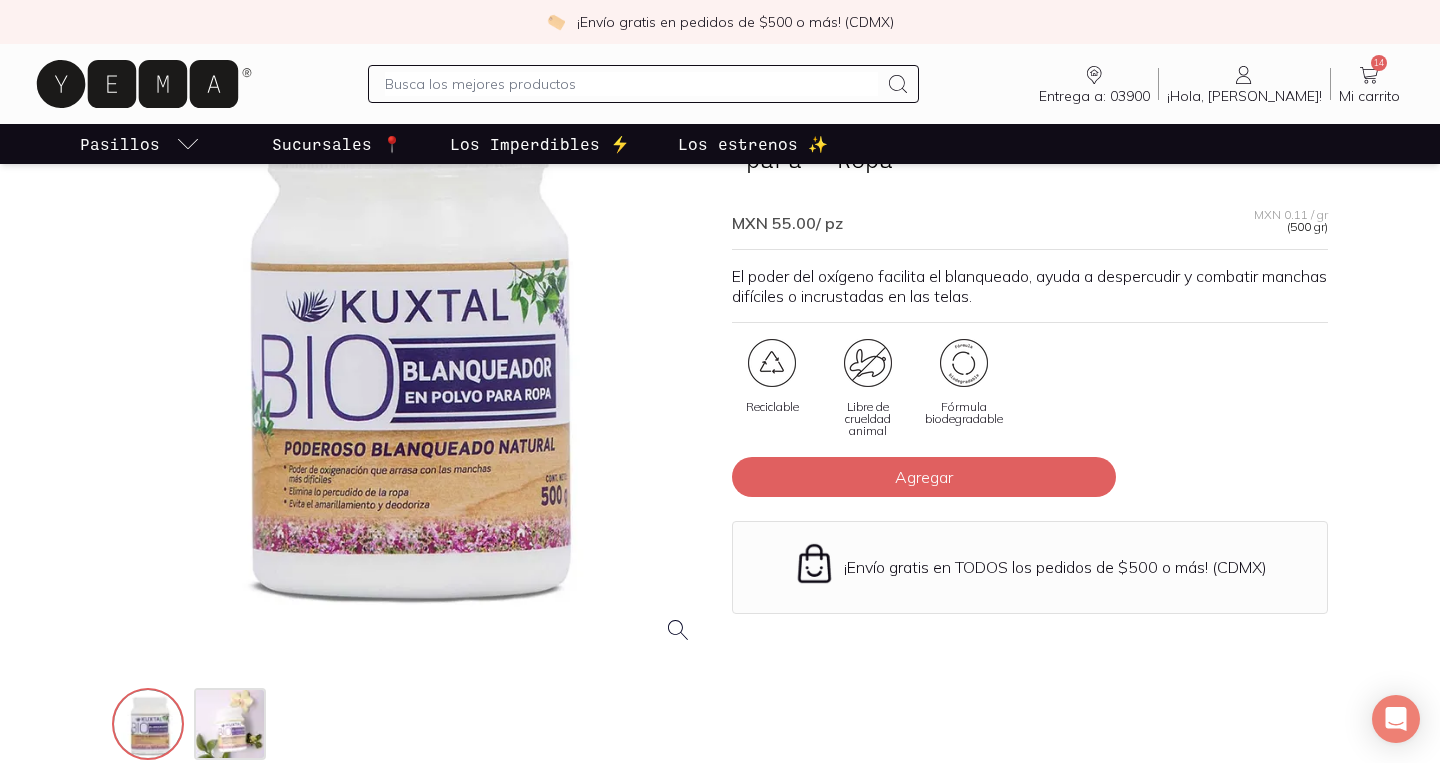 scroll, scrollTop: 178, scrollLeft: 0, axis: vertical 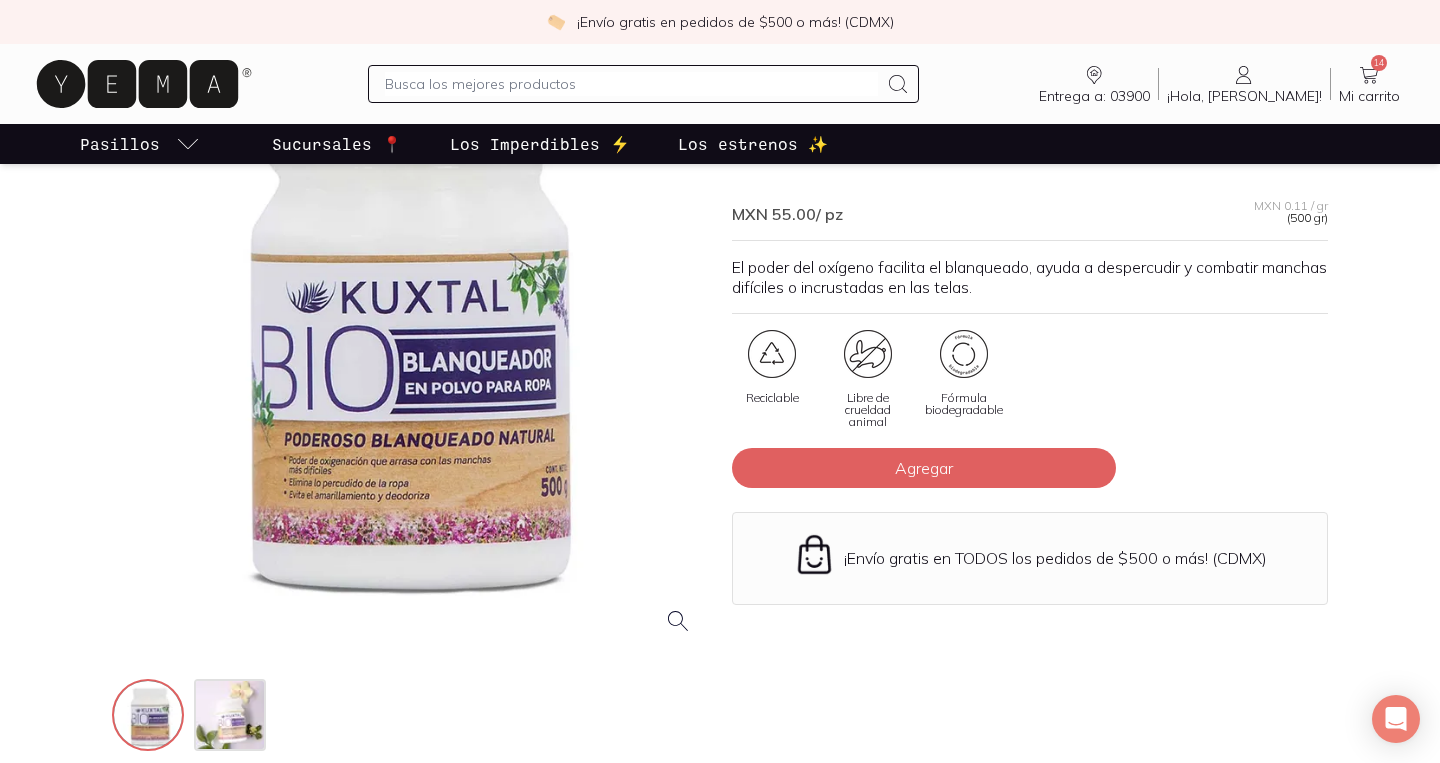 click at bounding box center [410, 353] 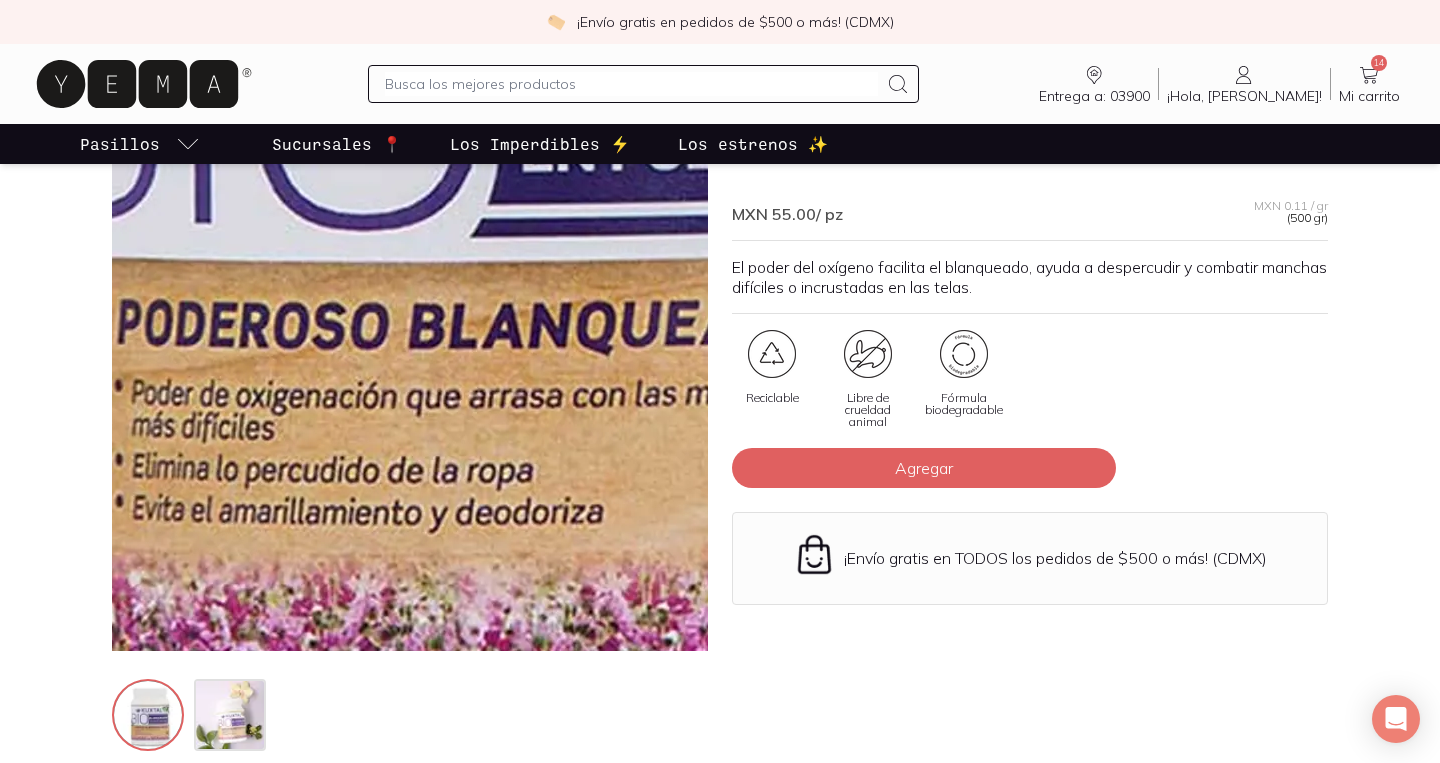 click at bounding box center [537, 32] 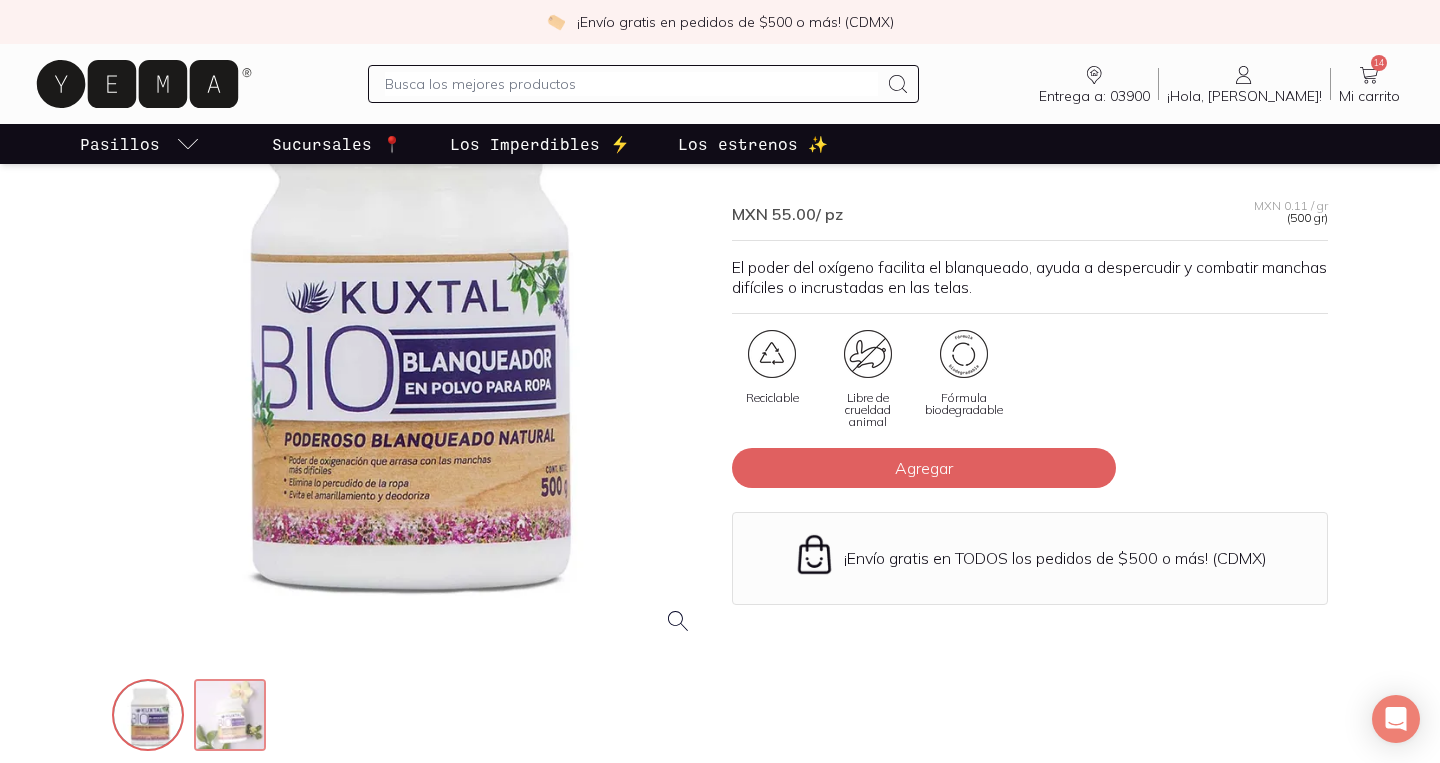 click at bounding box center [232, 717] 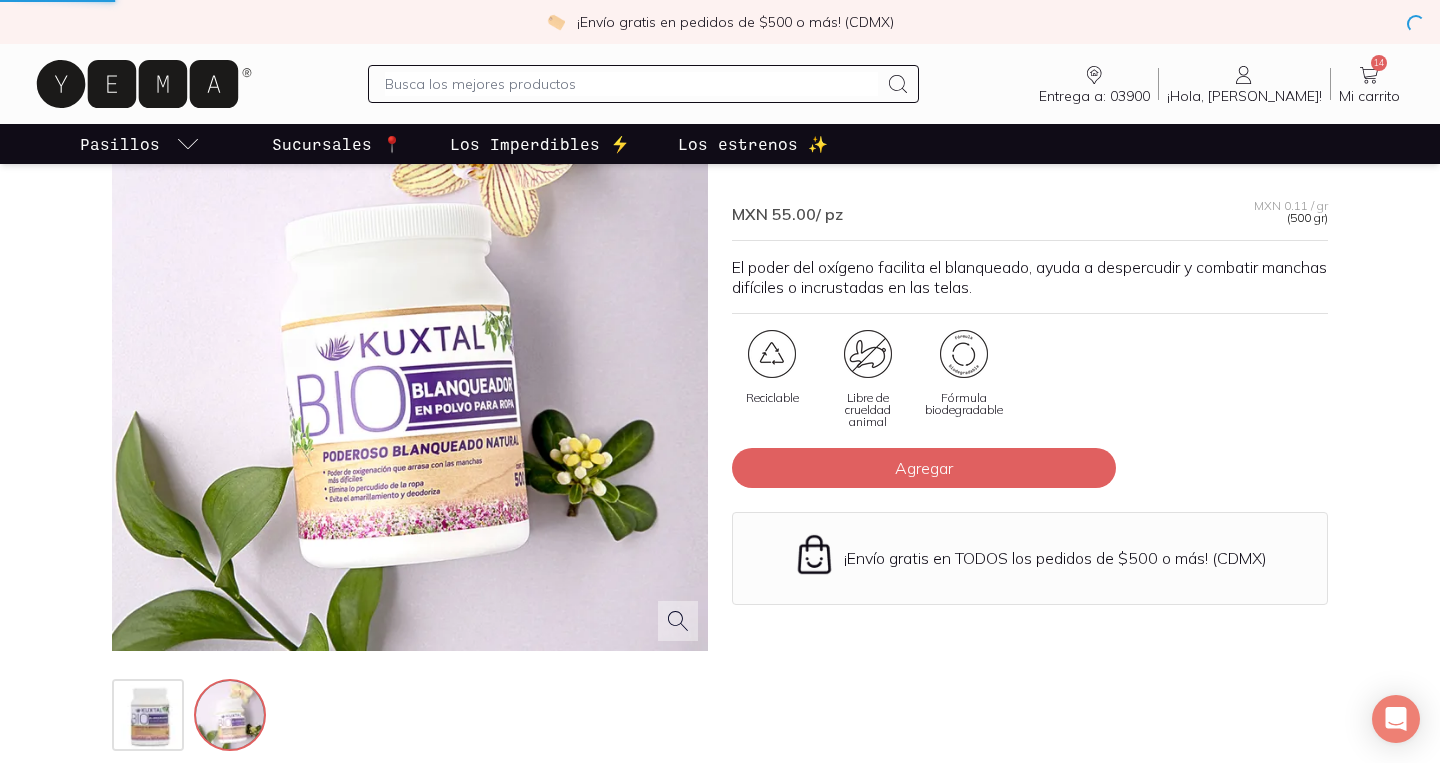 scroll, scrollTop: 625, scrollLeft: 0, axis: vertical 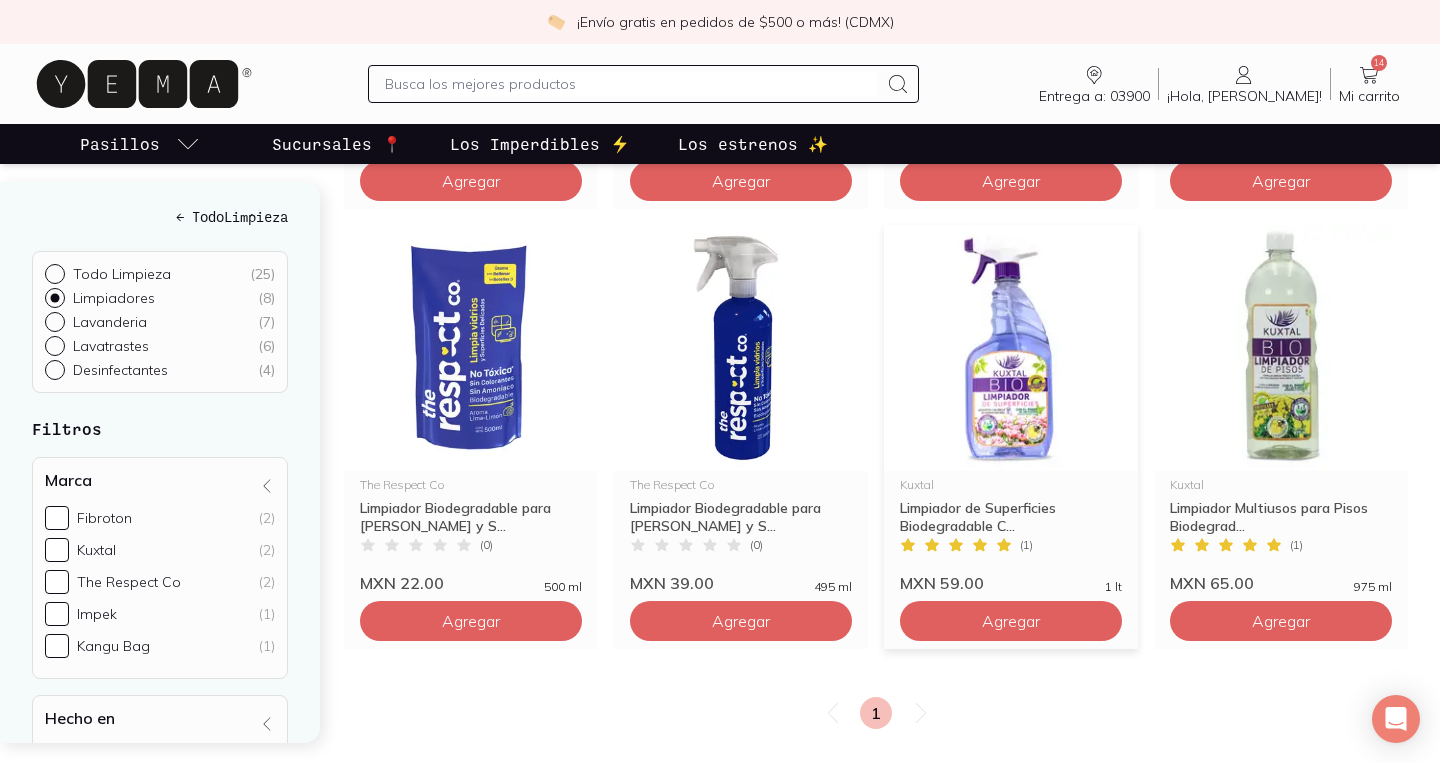 click at bounding box center [1011, 348] 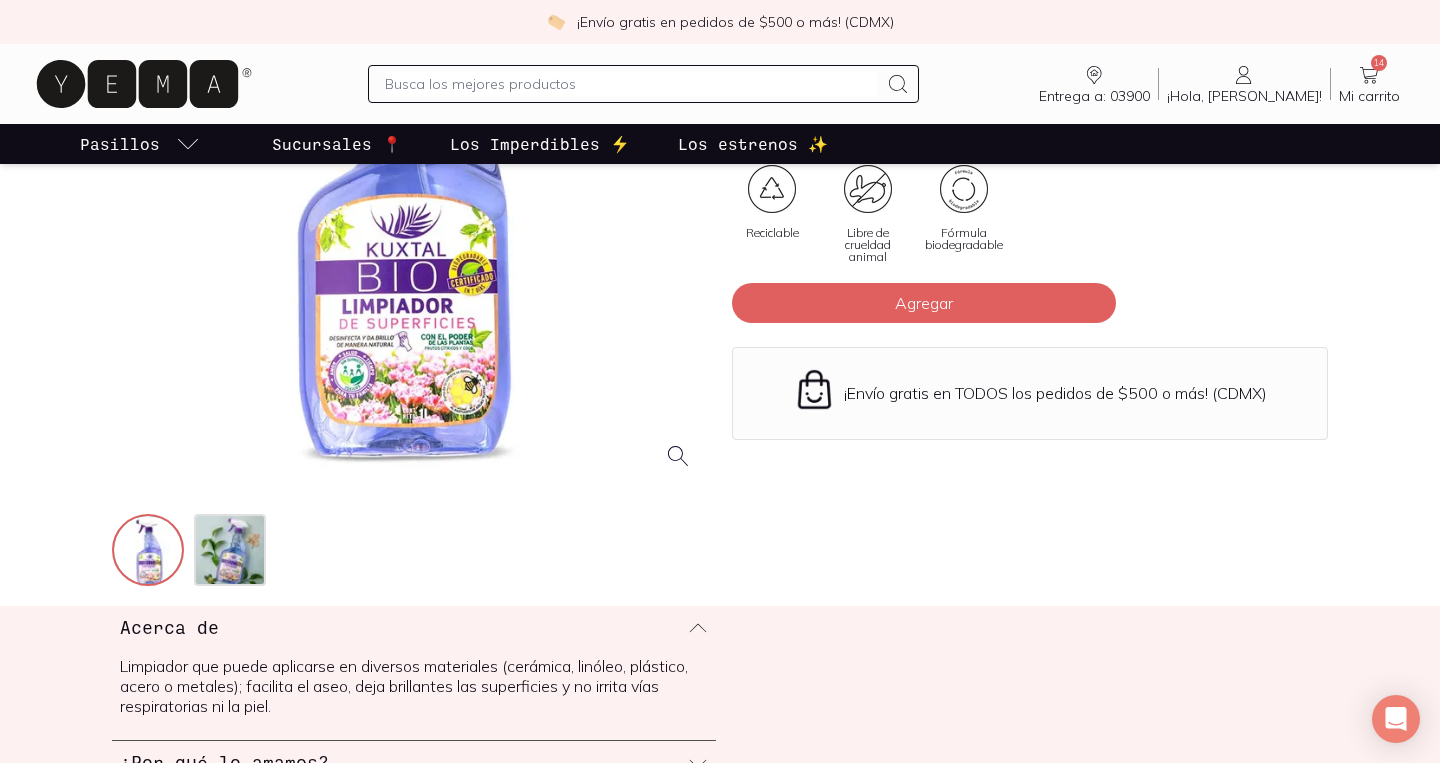 scroll, scrollTop: 345, scrollLeft: 0, axis: vertical 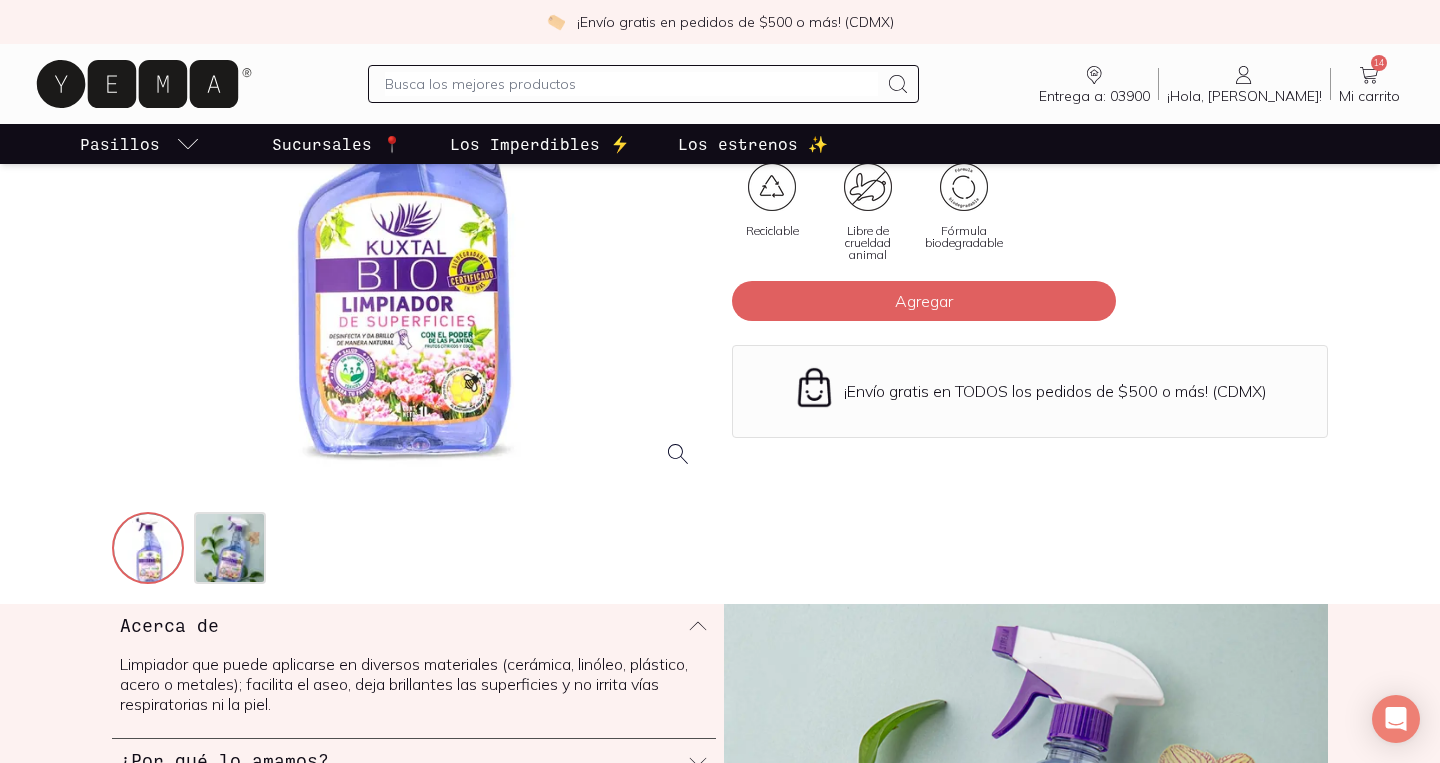 click at bounding box center (410, 186) 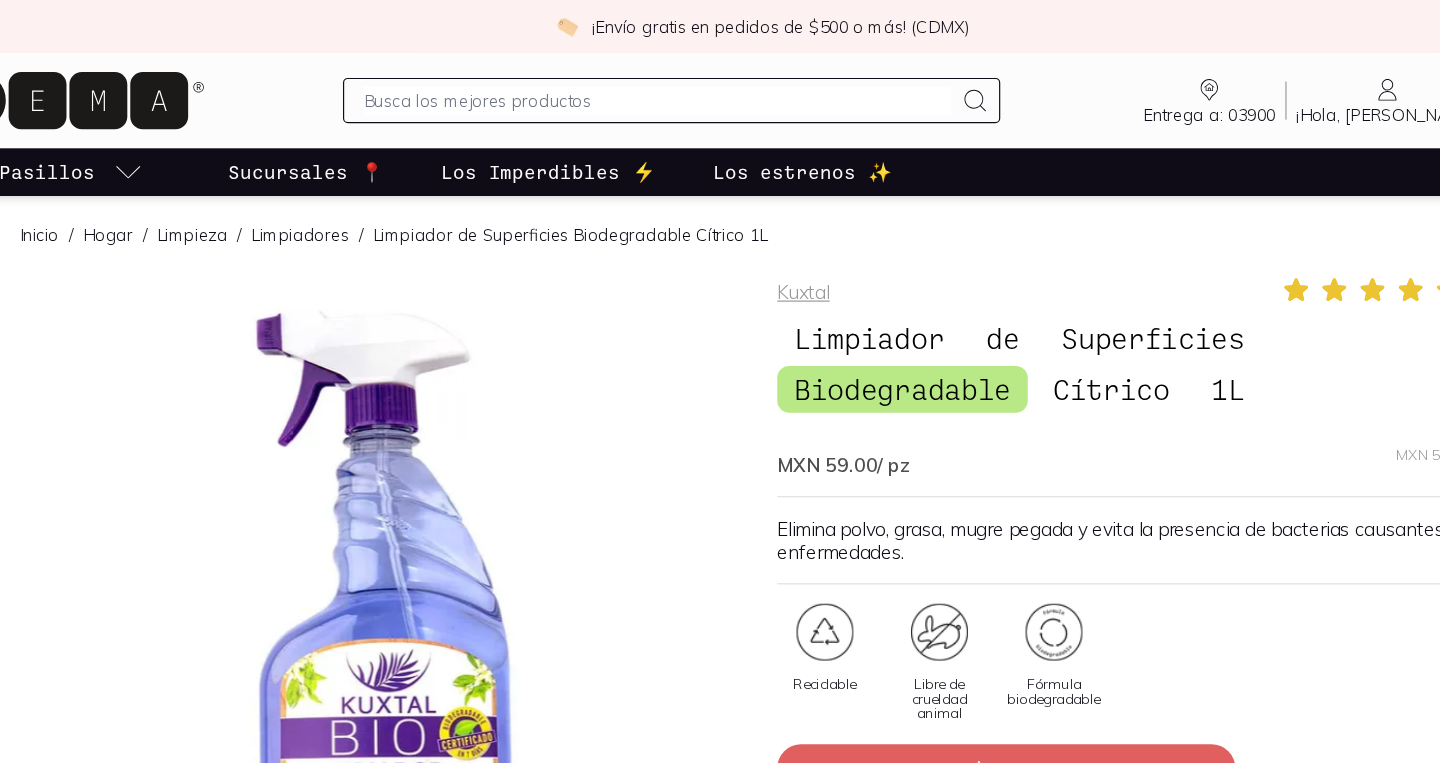 scroll, scrollTop: 0, scrollLeft: 0, axis: both 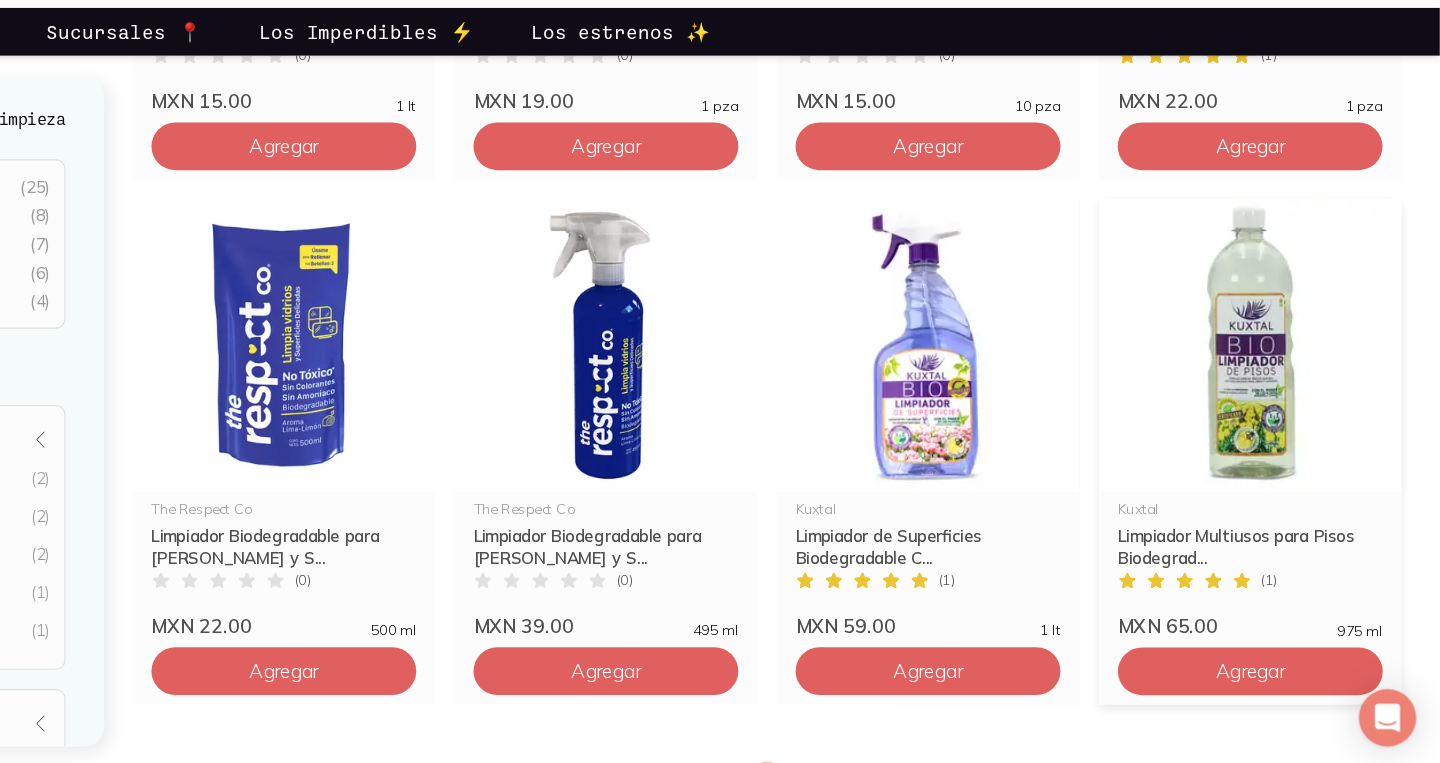 click at bounding box center [1281, 407] 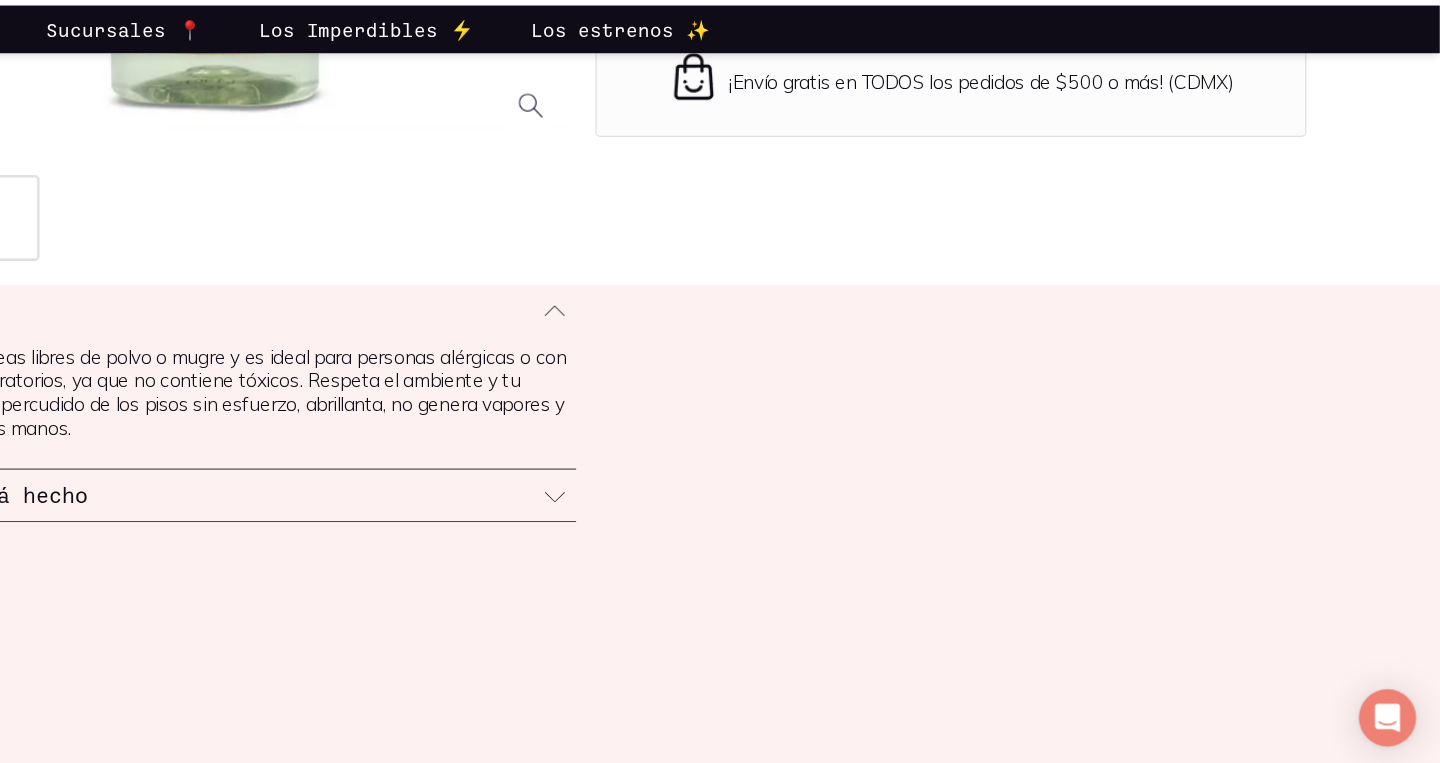 scroll, scrollTop: 0, scrollLeft: 0, axis: both 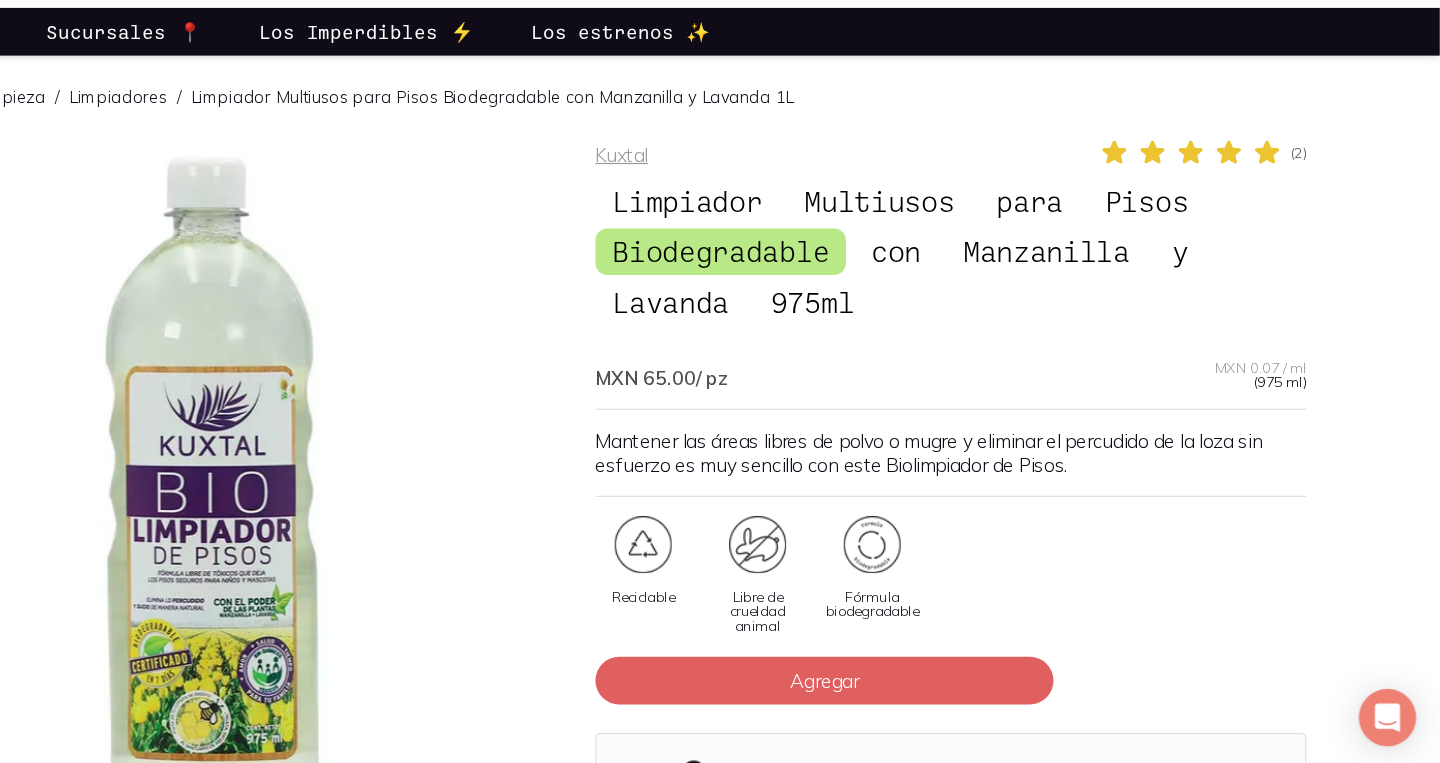 click at bounding box center [410, 531] 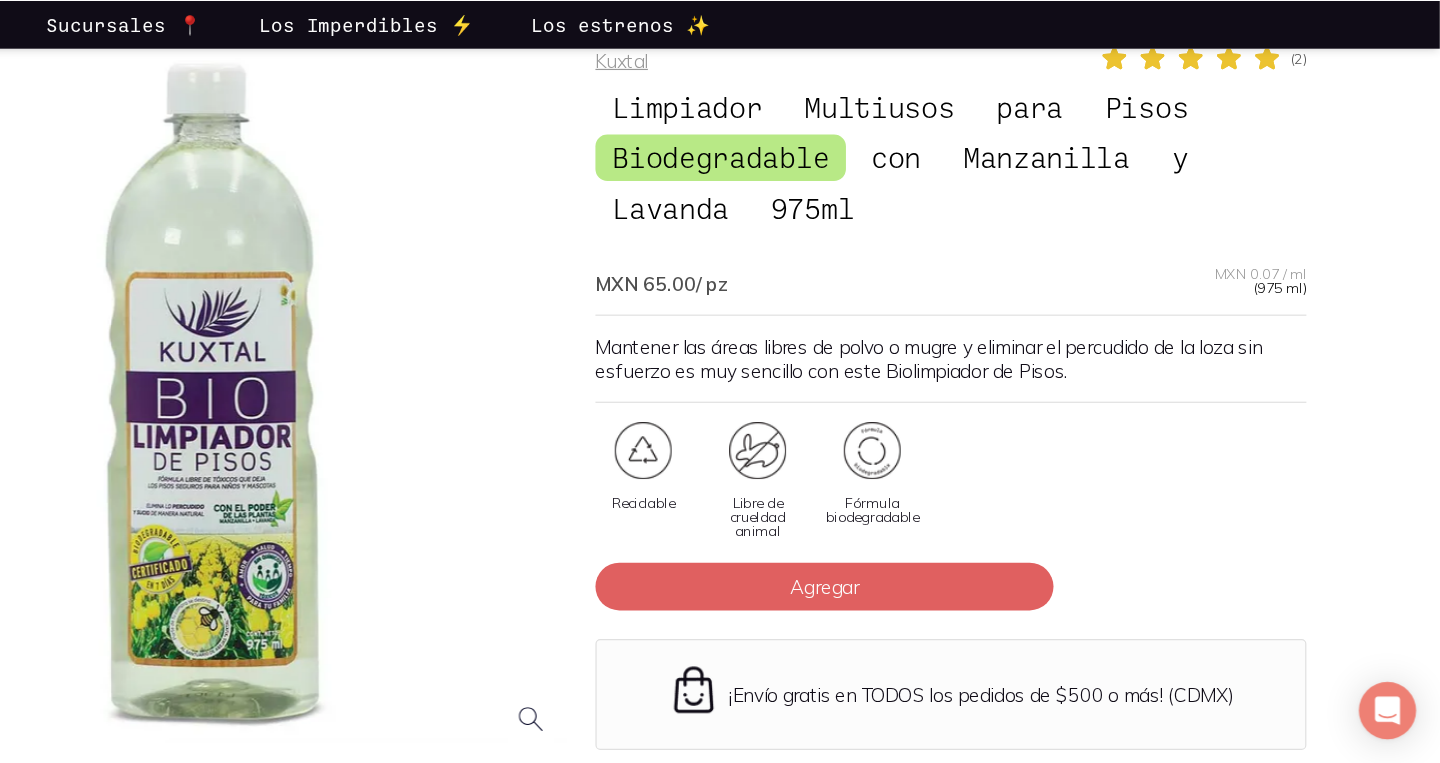 scroll, scrollTop: 388, scrollLeft: 0, axis: vertical 